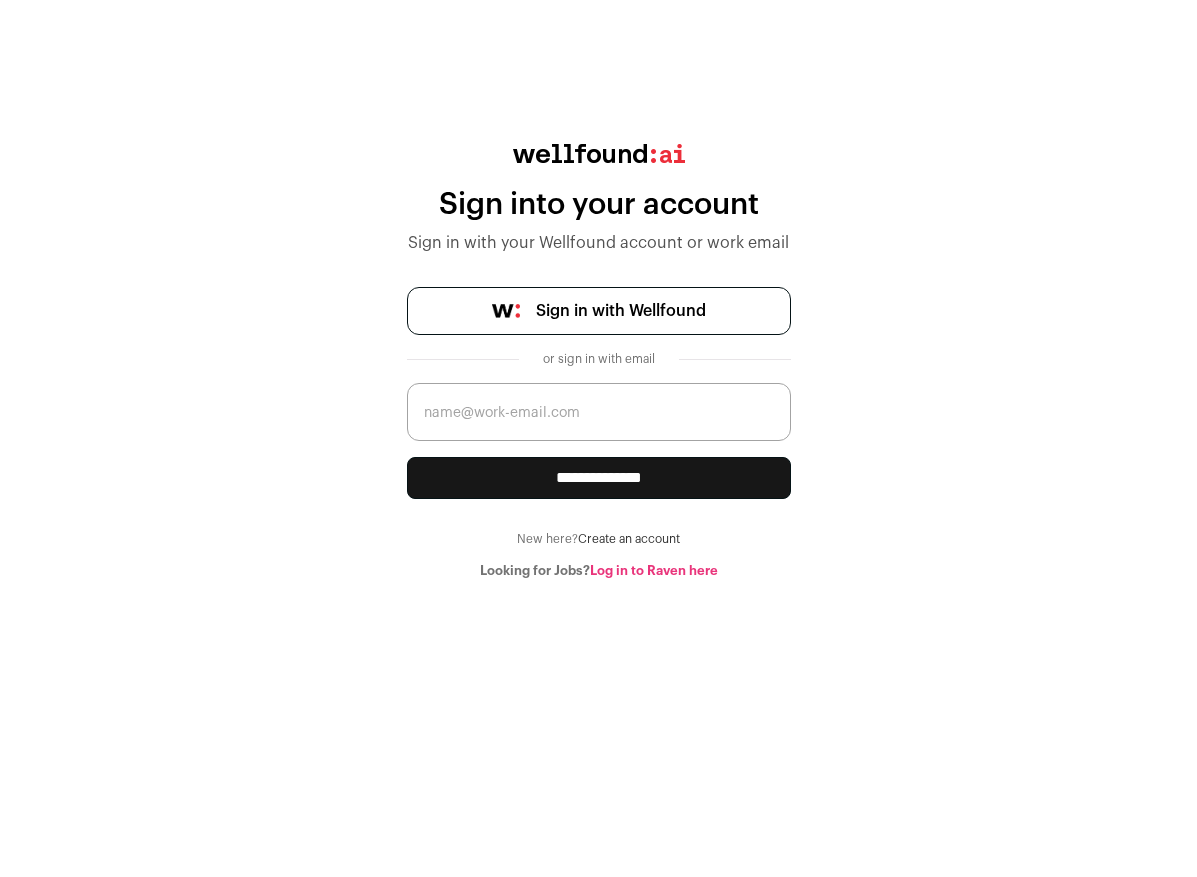 scroll, scrollTop: 0, scrollLeft: 0, axis: both 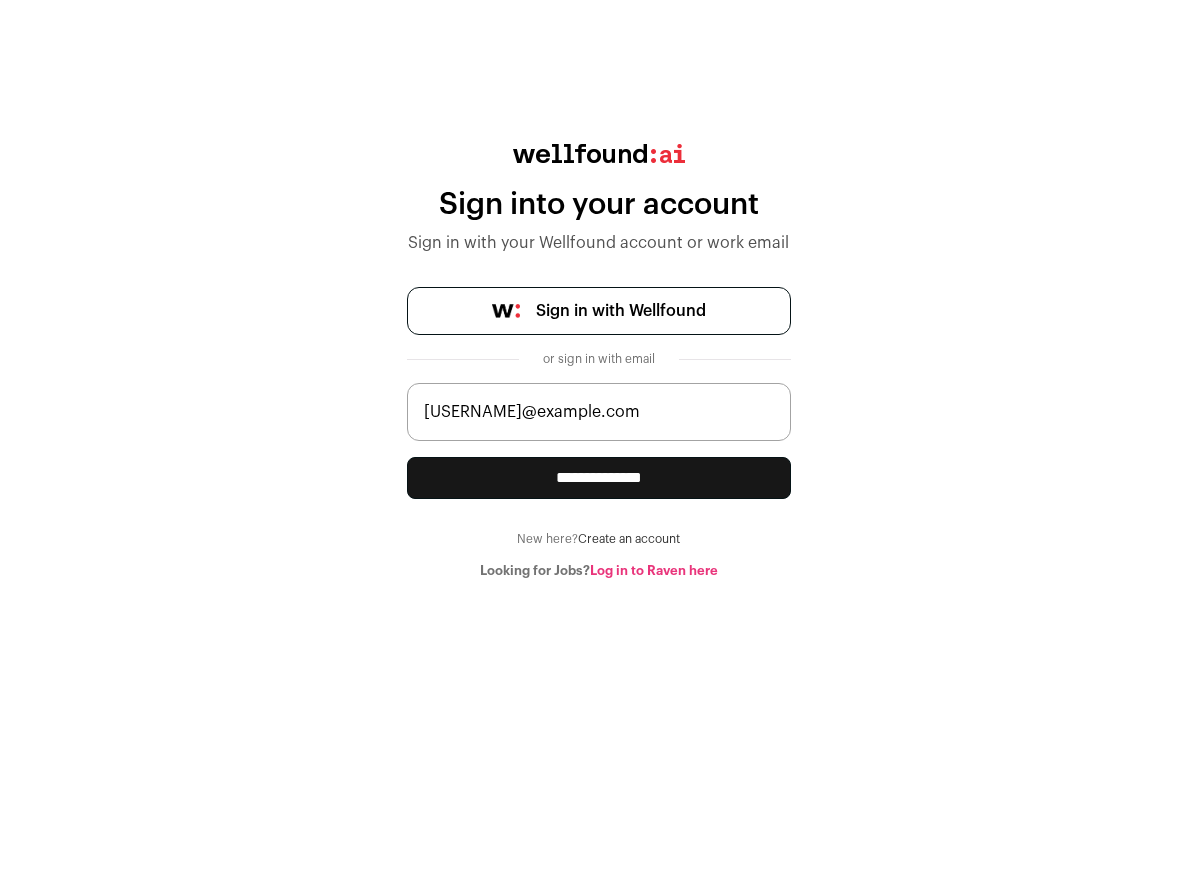 type on "[USERNAME]@example.com" 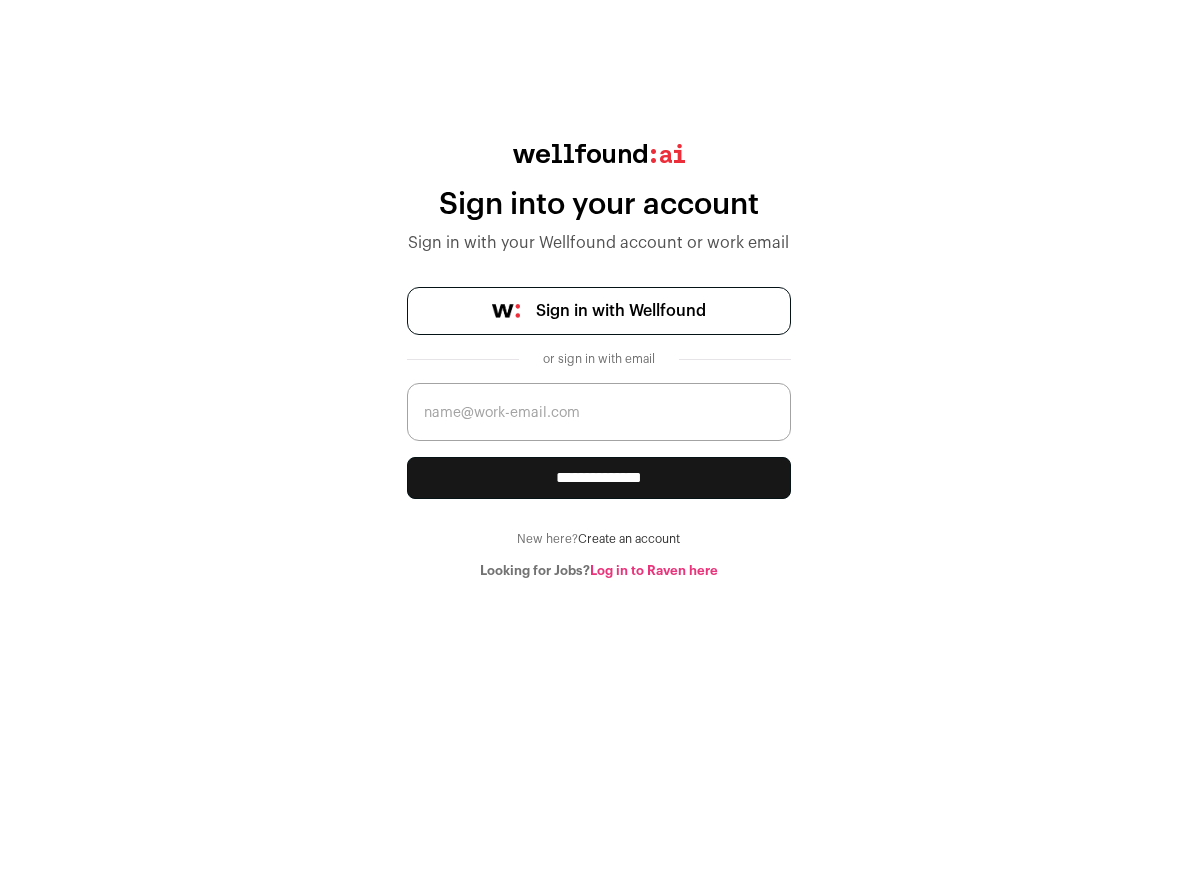 scroll, scrollTop: 0, scrollLeft: 0, axis: both 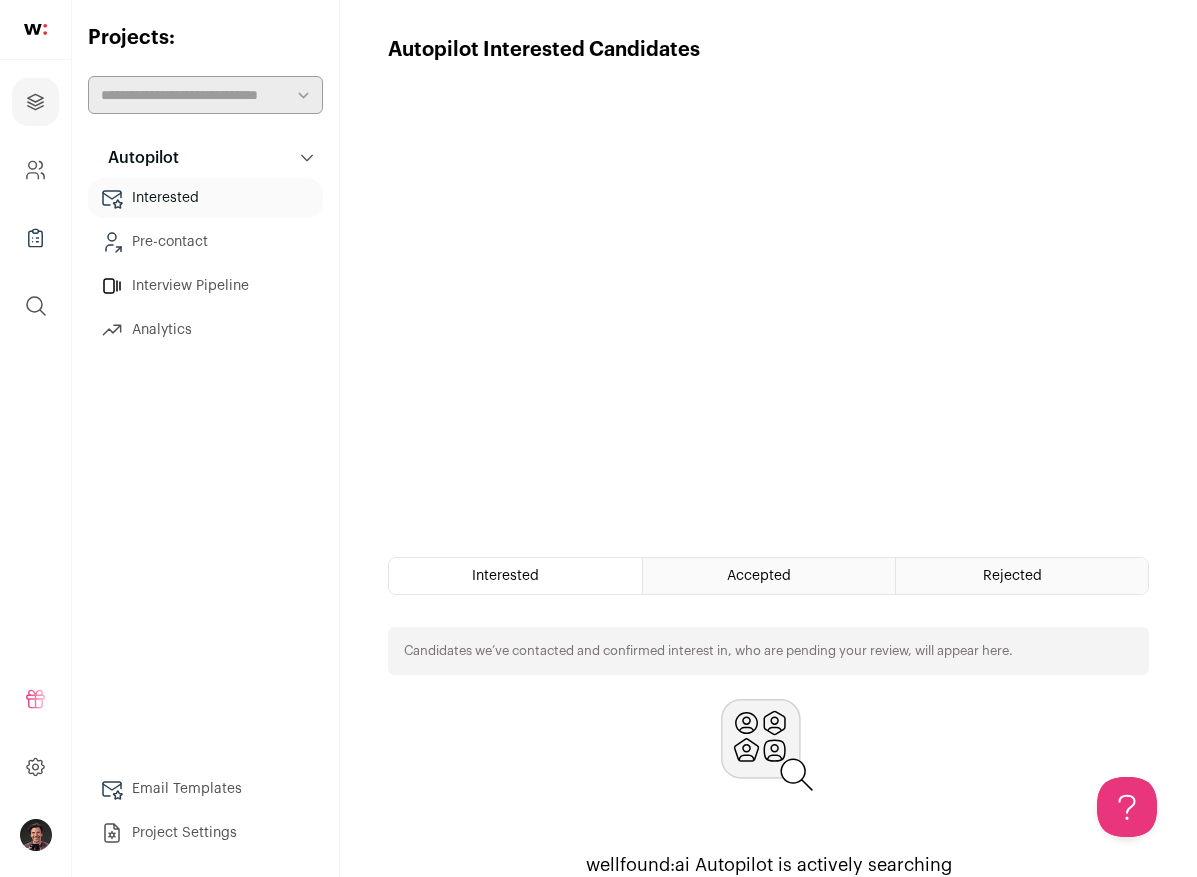 click on "Pre-contact" at bounding box center [205, 242] 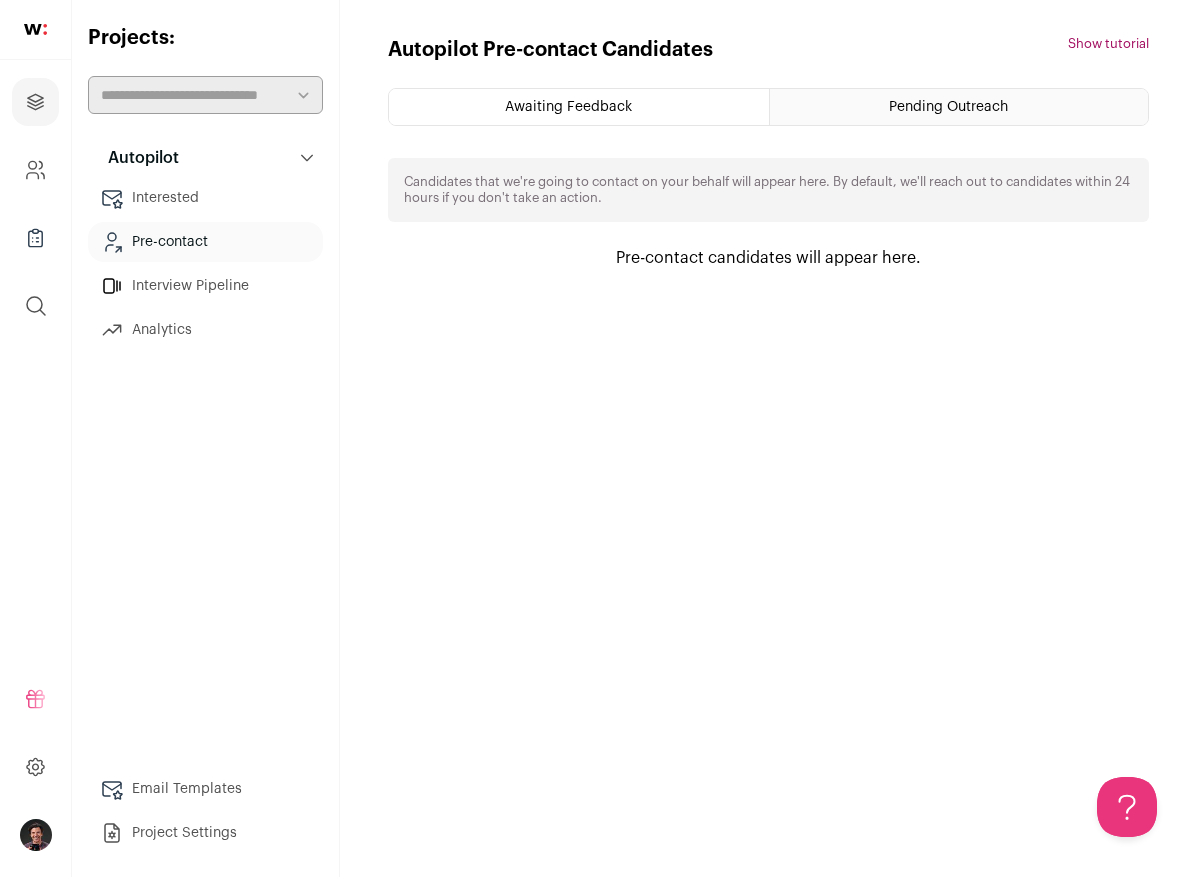 scroll, scrollTop: 0, scrollLeft: 0, axis: both 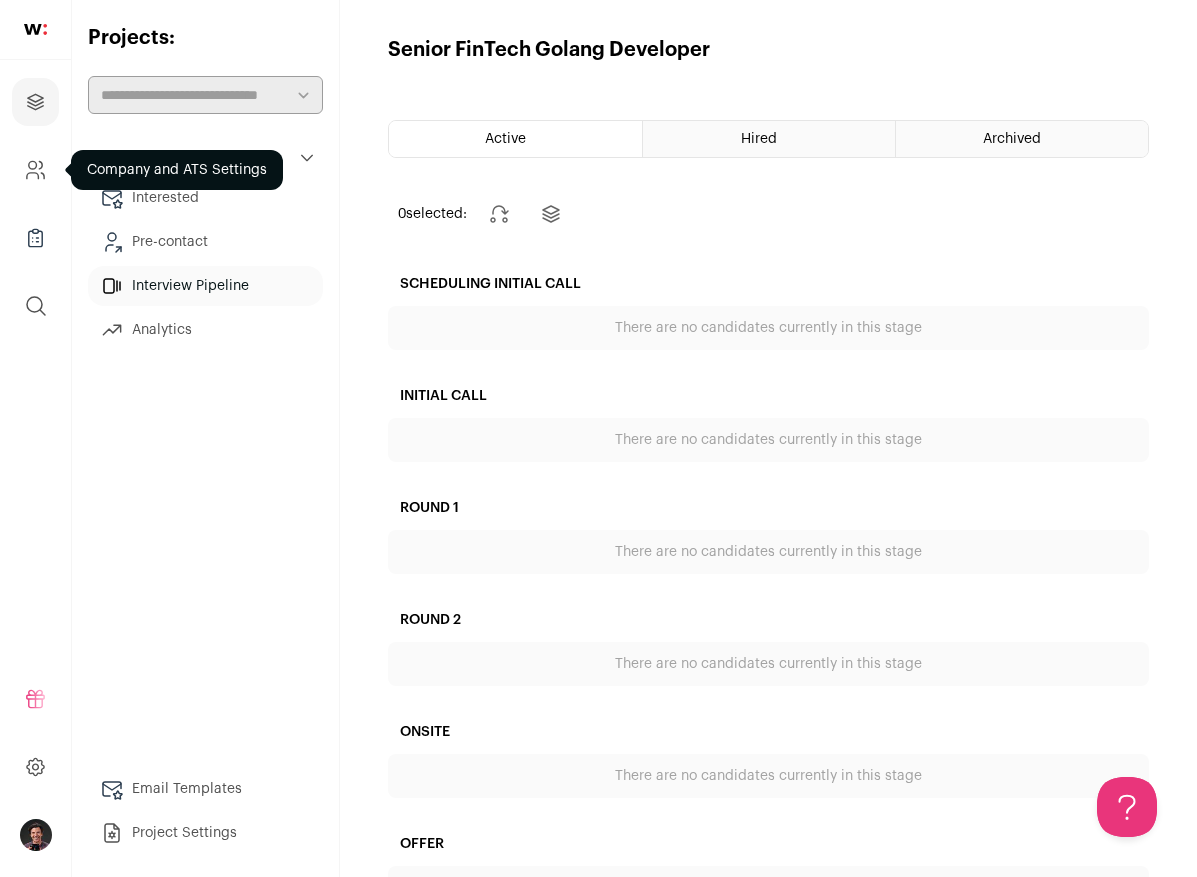 click 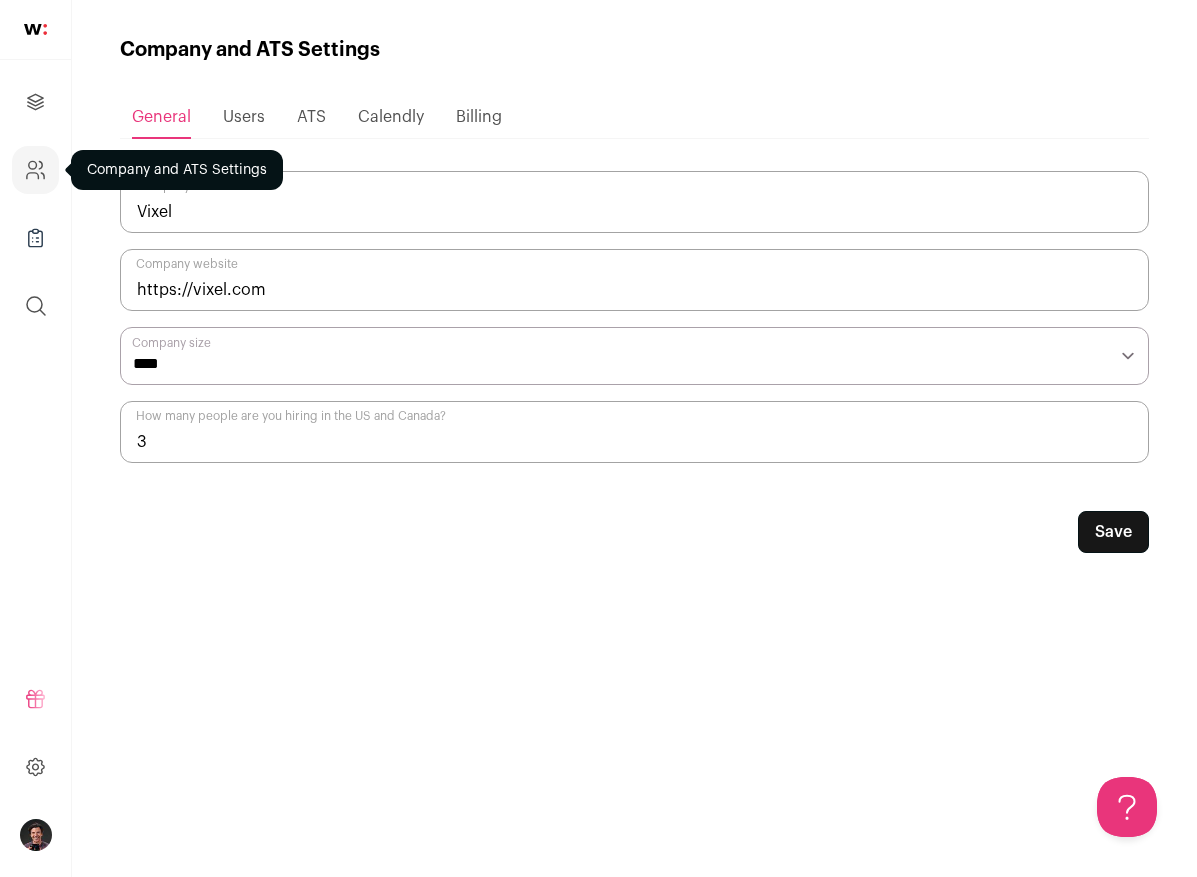 scroll, scrollTop: 0, scrollLeft: 0, axis: both 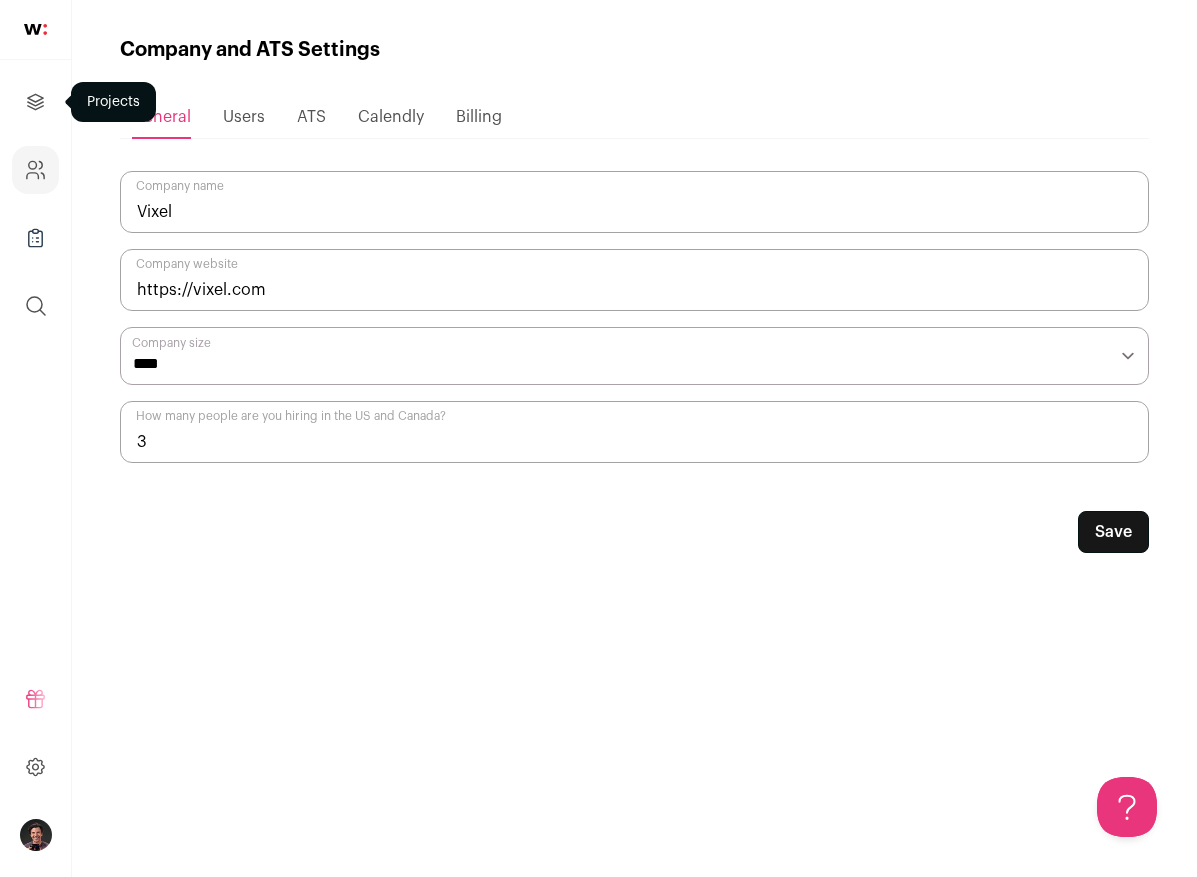 click at bounding box center (35, 102) 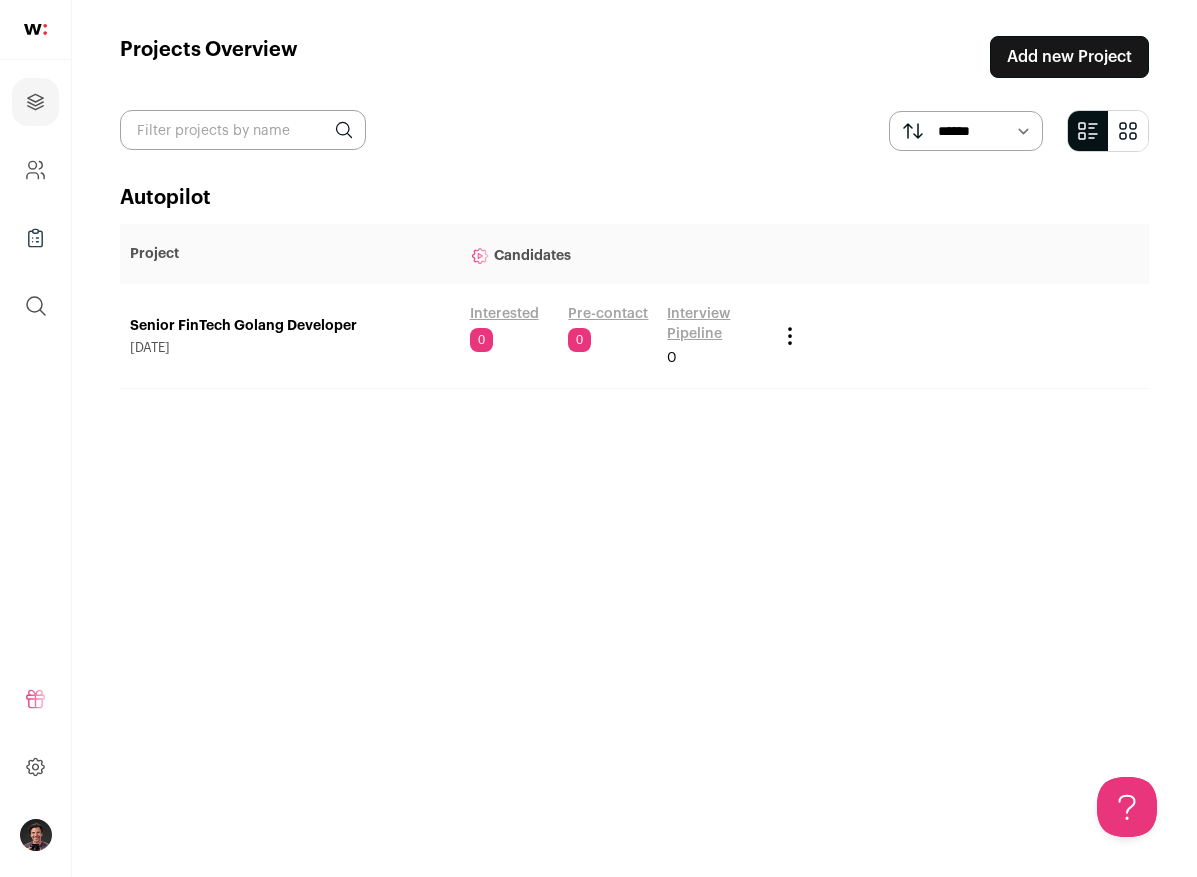 scroll, scrollTop: 0, scrollLeft: 0, axis: both 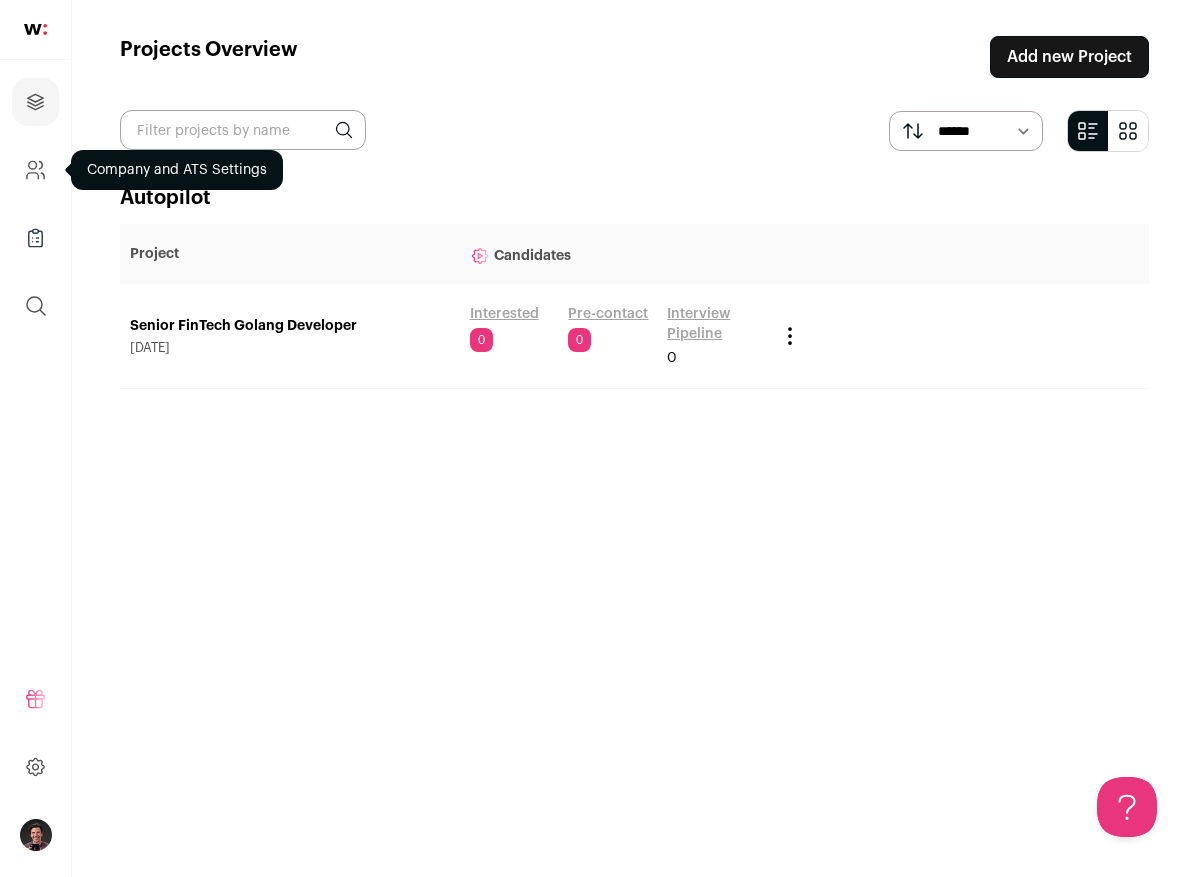 click 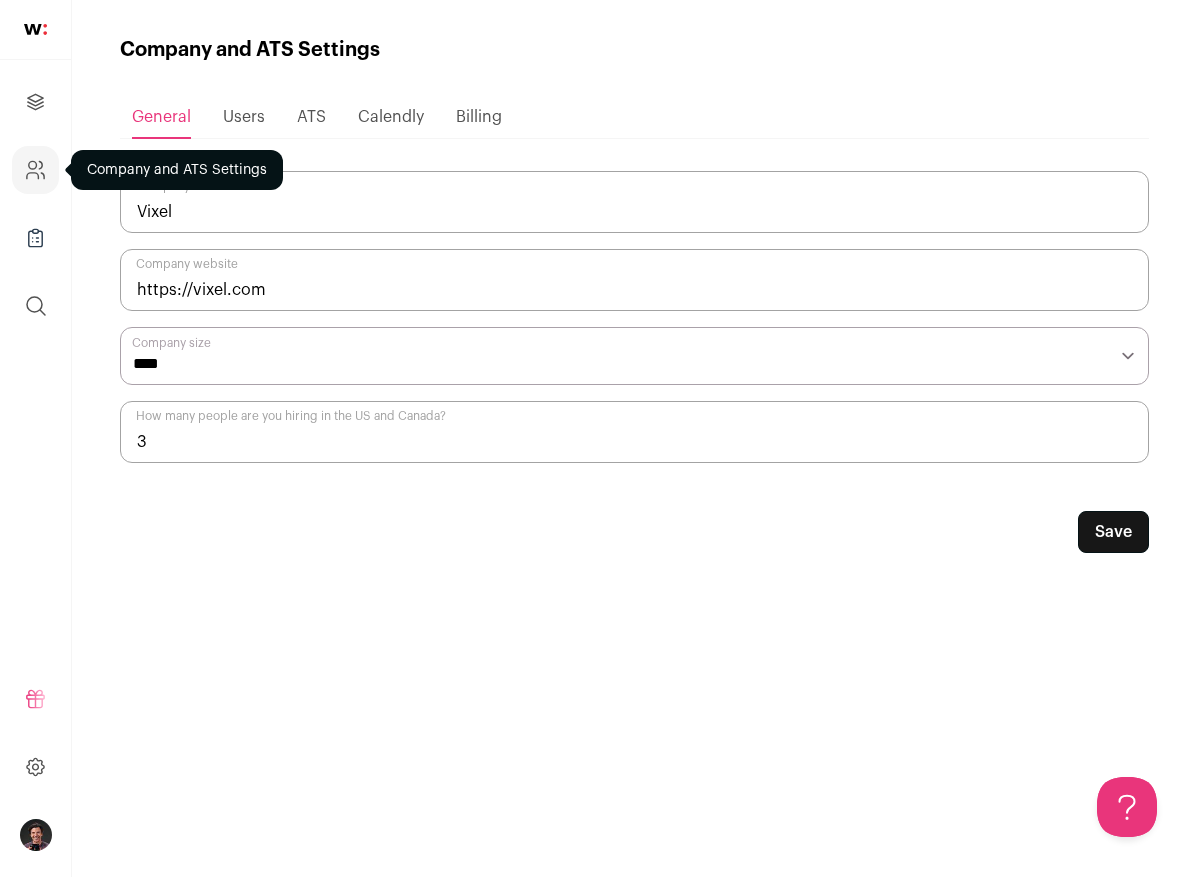 scroll, scrollTop: 0, scrollLeft: 0, axis: both 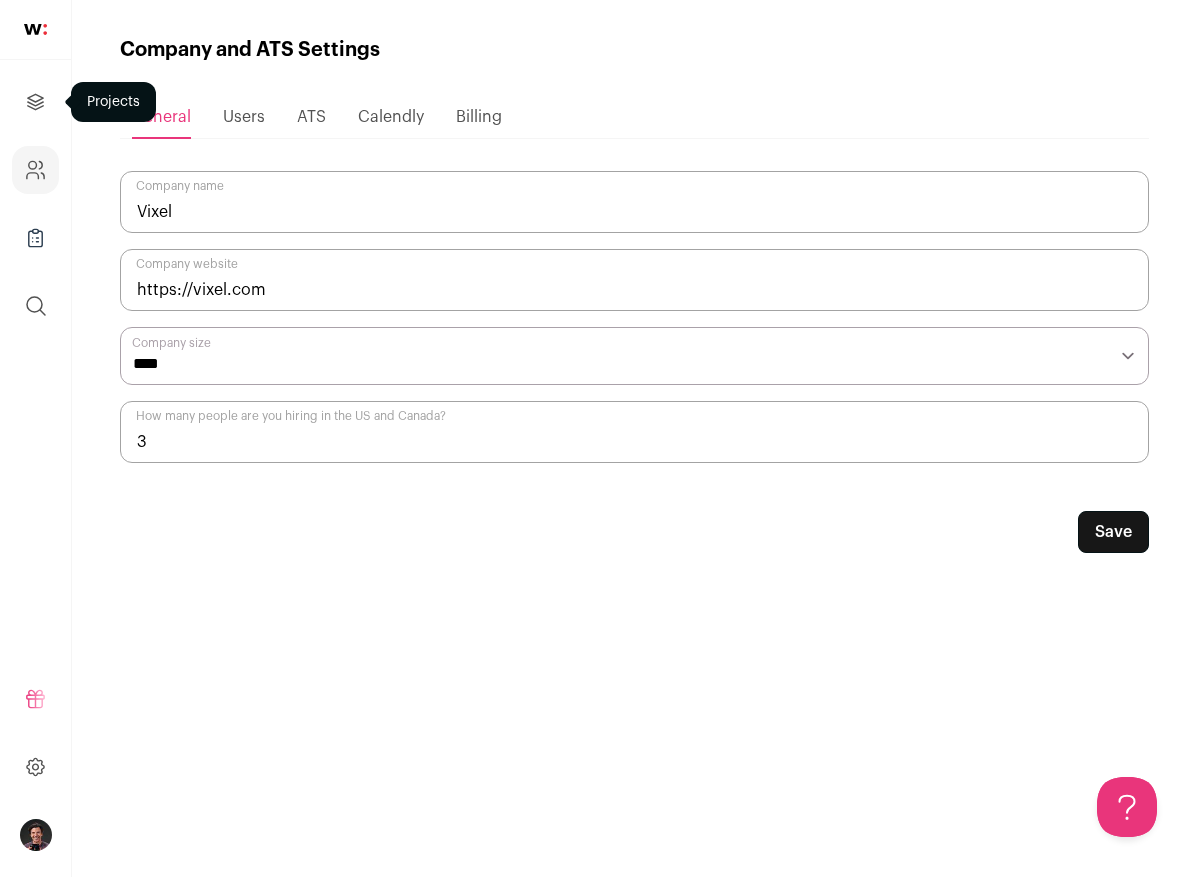 click 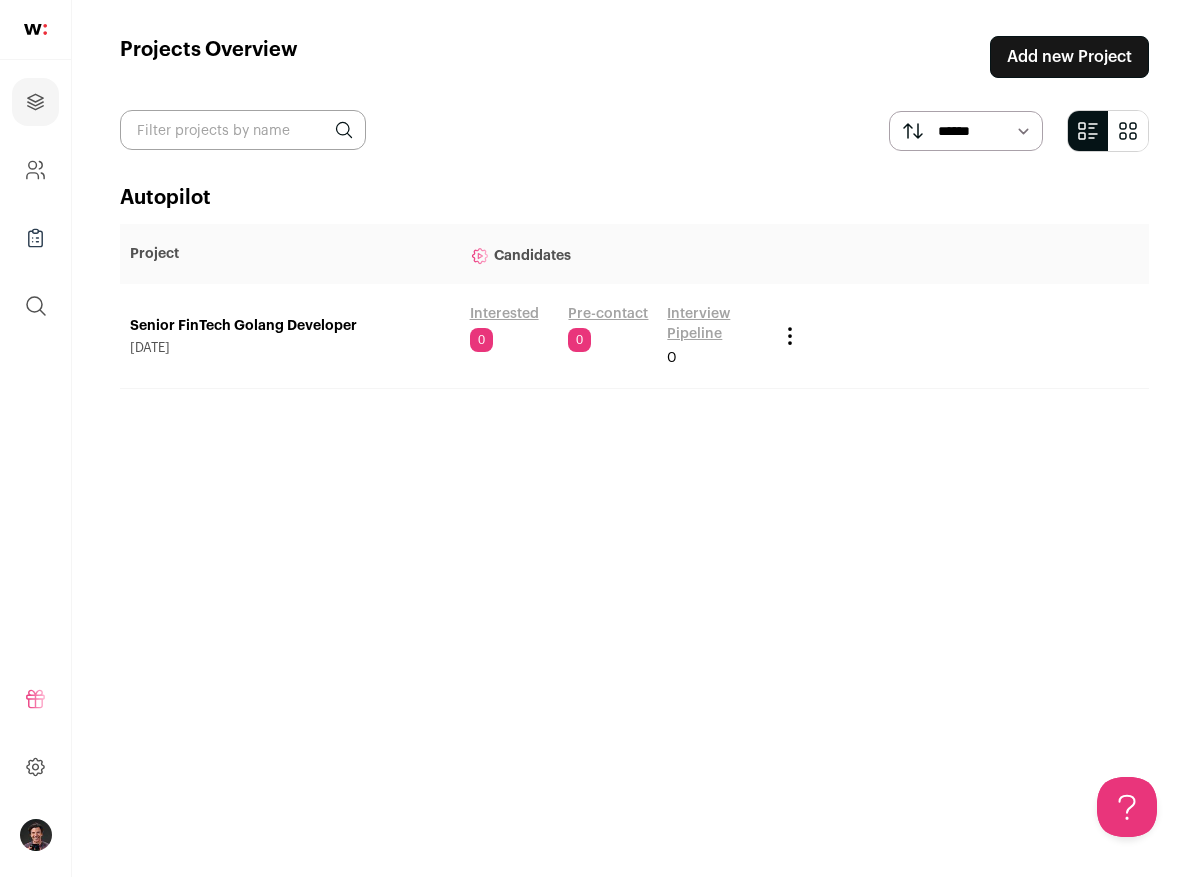 scroll, scrollTop: 0, scrollLeft: 0, axis: both 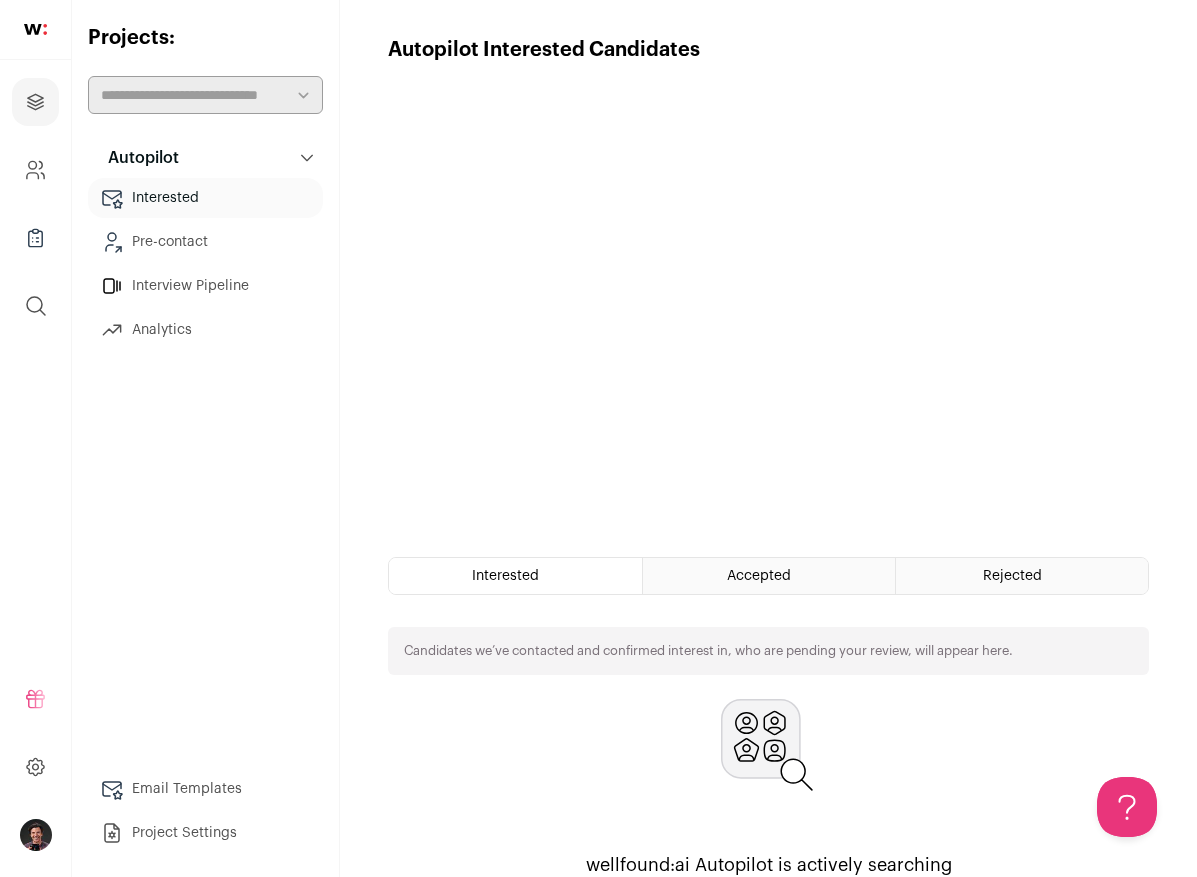 click on "Pre-contact" at bounding box center [205, 242] 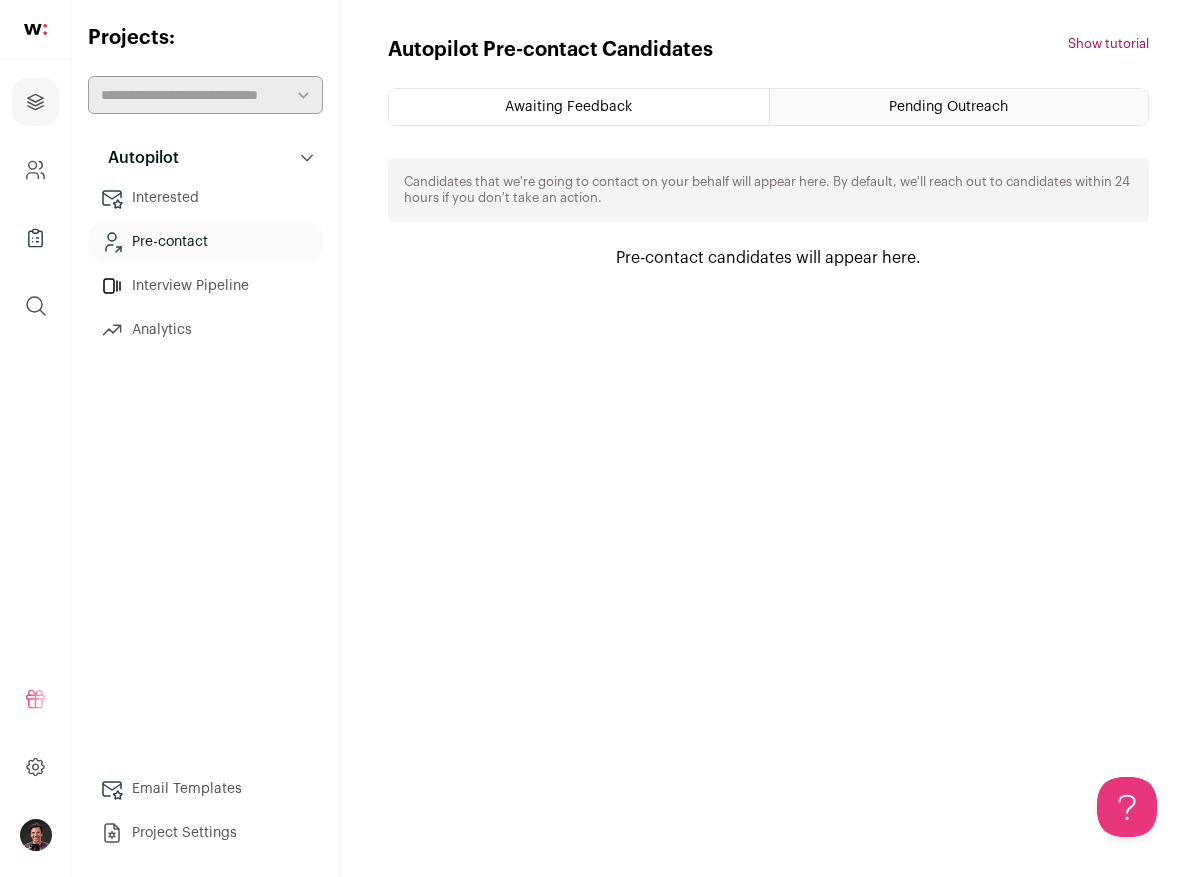 scroll, scrollTop: 0, scrollLeft: 0, axis: both 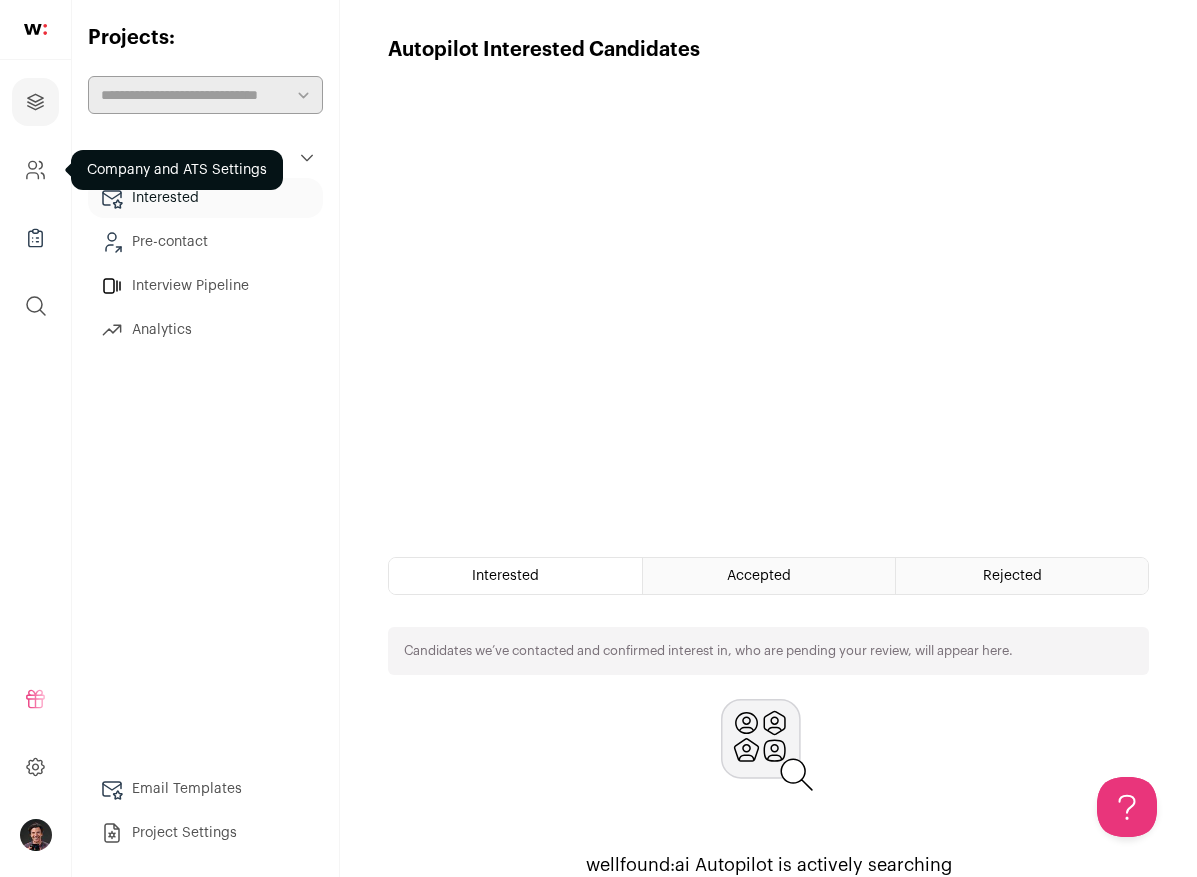 click 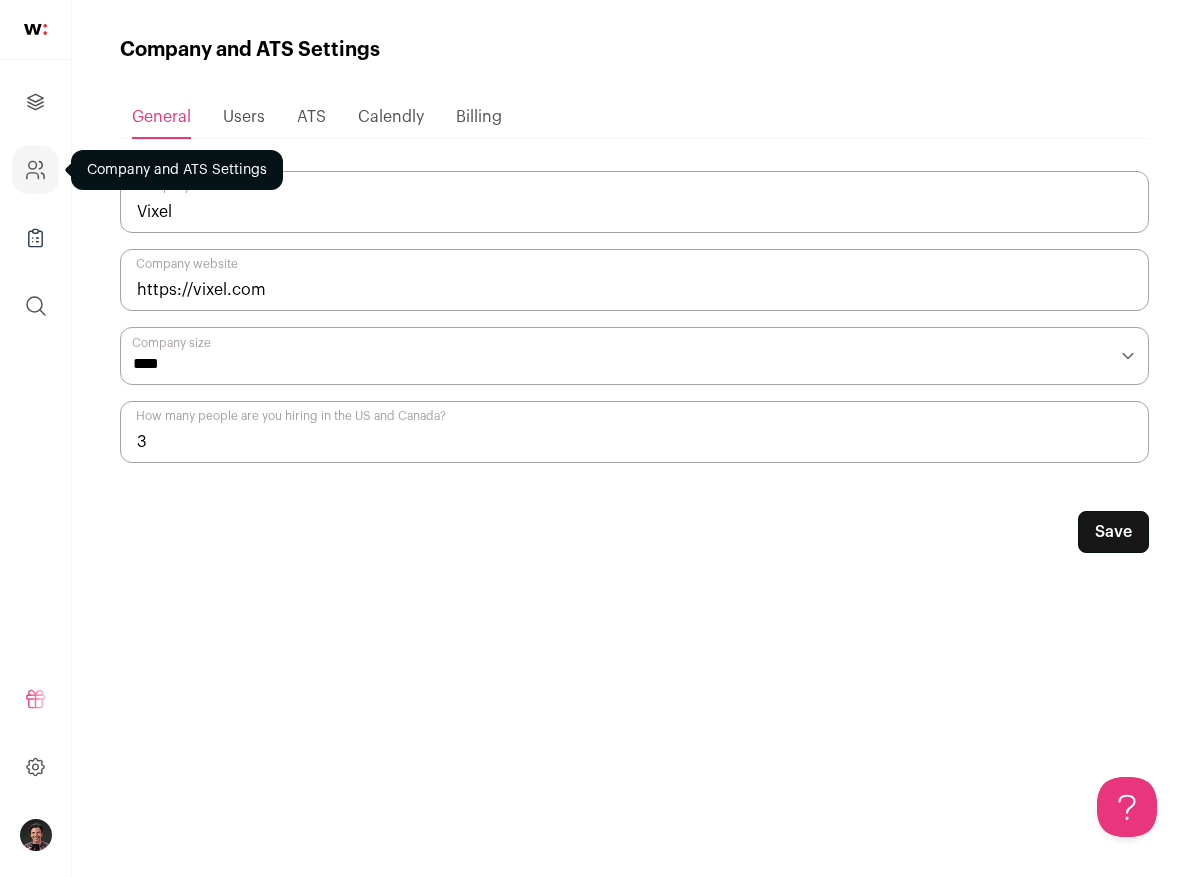 scroll, scrollTop: 0, scrollLeft: 0, axis: both 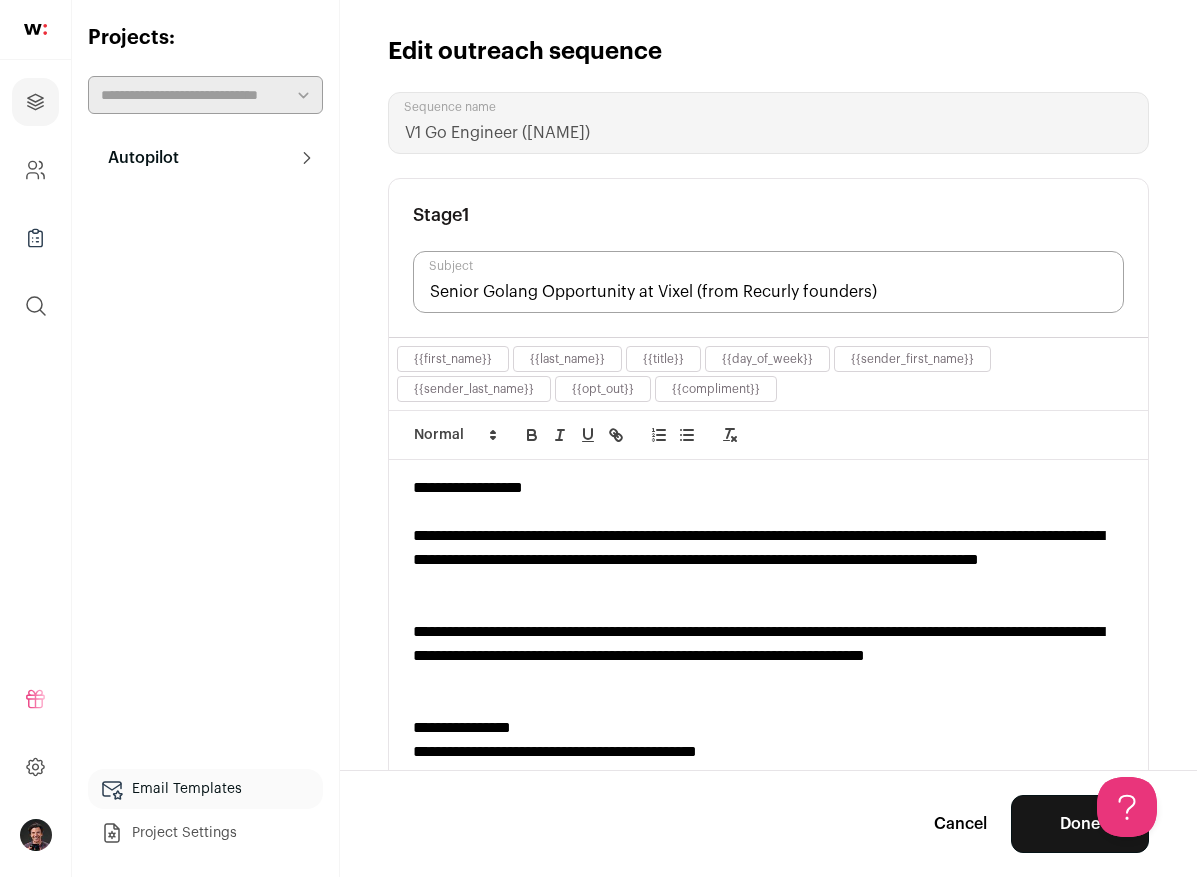 click at bounding box center (768, 512) 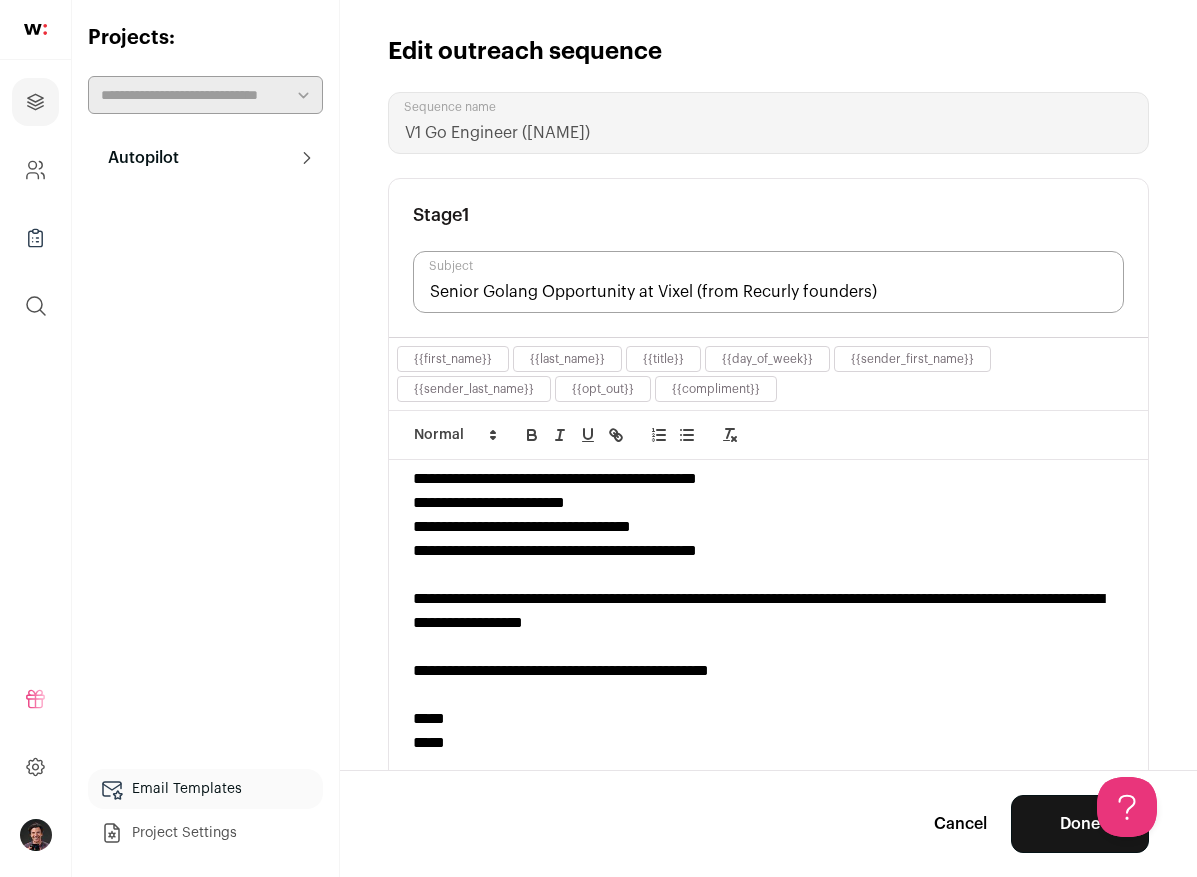 scroll, scrollTop: 297, scrollLeft: 0, axis: vertical 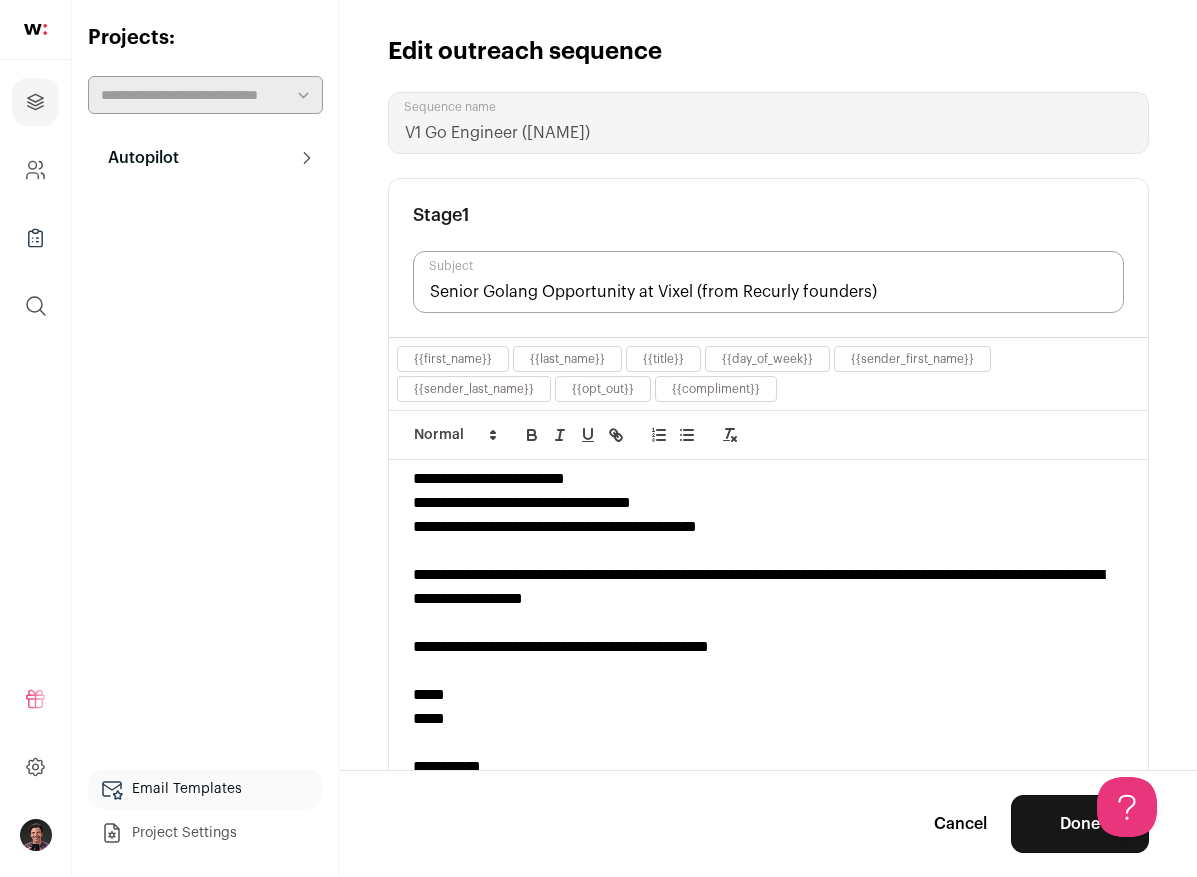 click on "**********" at bounding box center (768, 527) 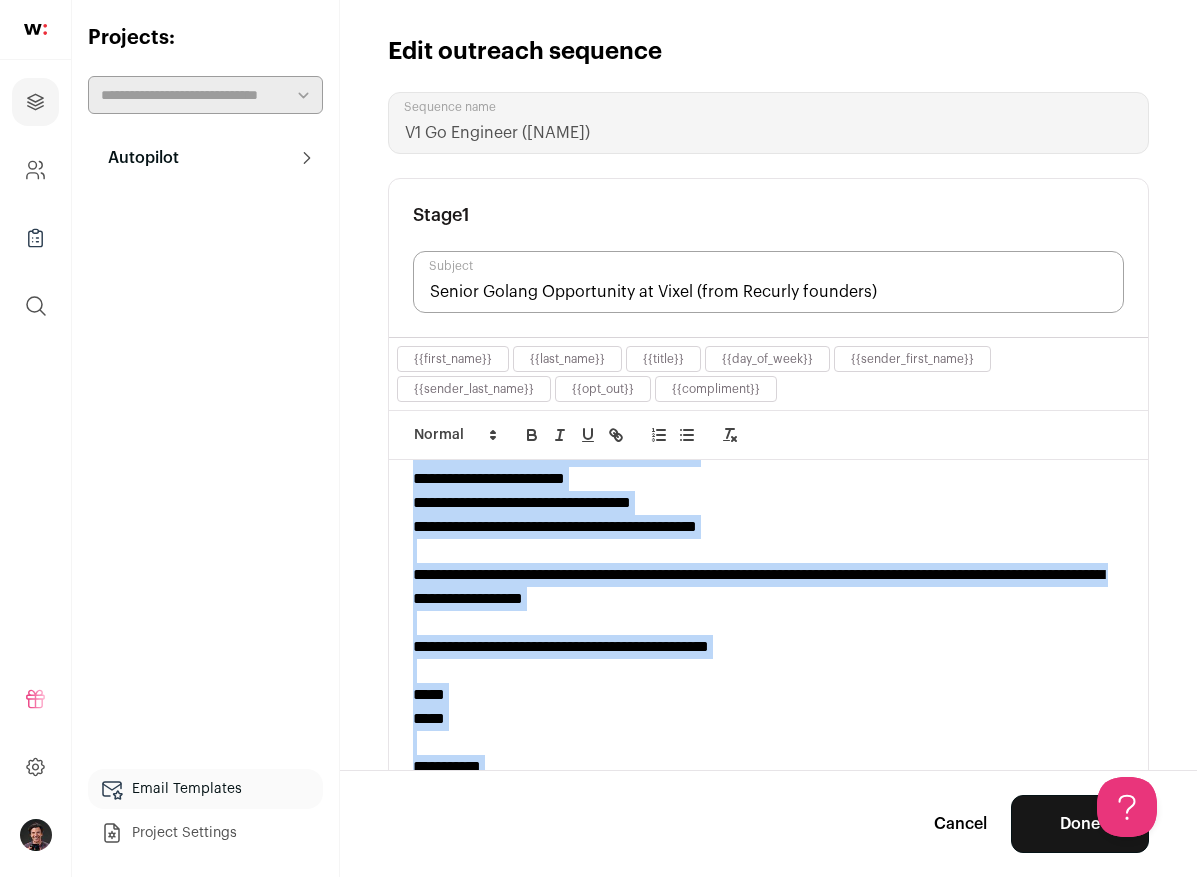copy on "**********" 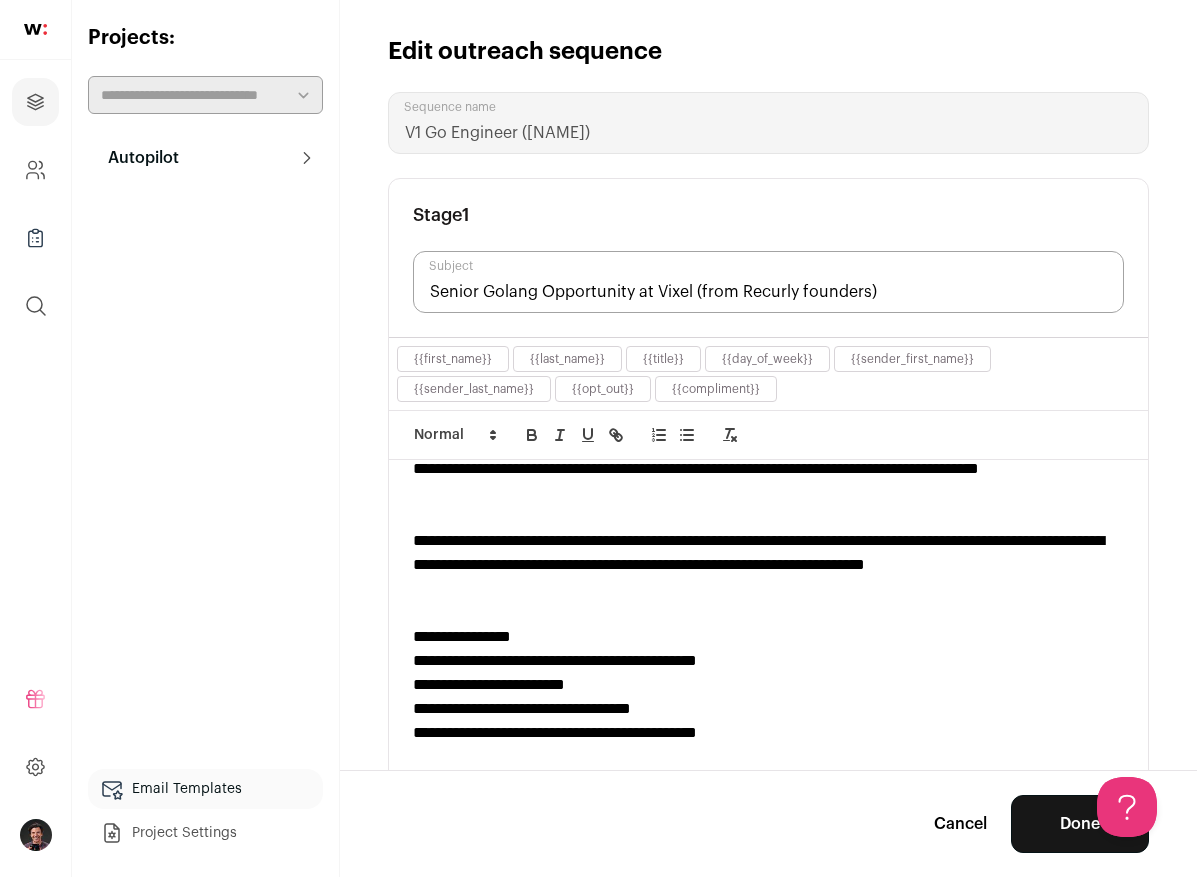 scroll, scrollTop: 92, scrollLeft: 0, axis: vertical 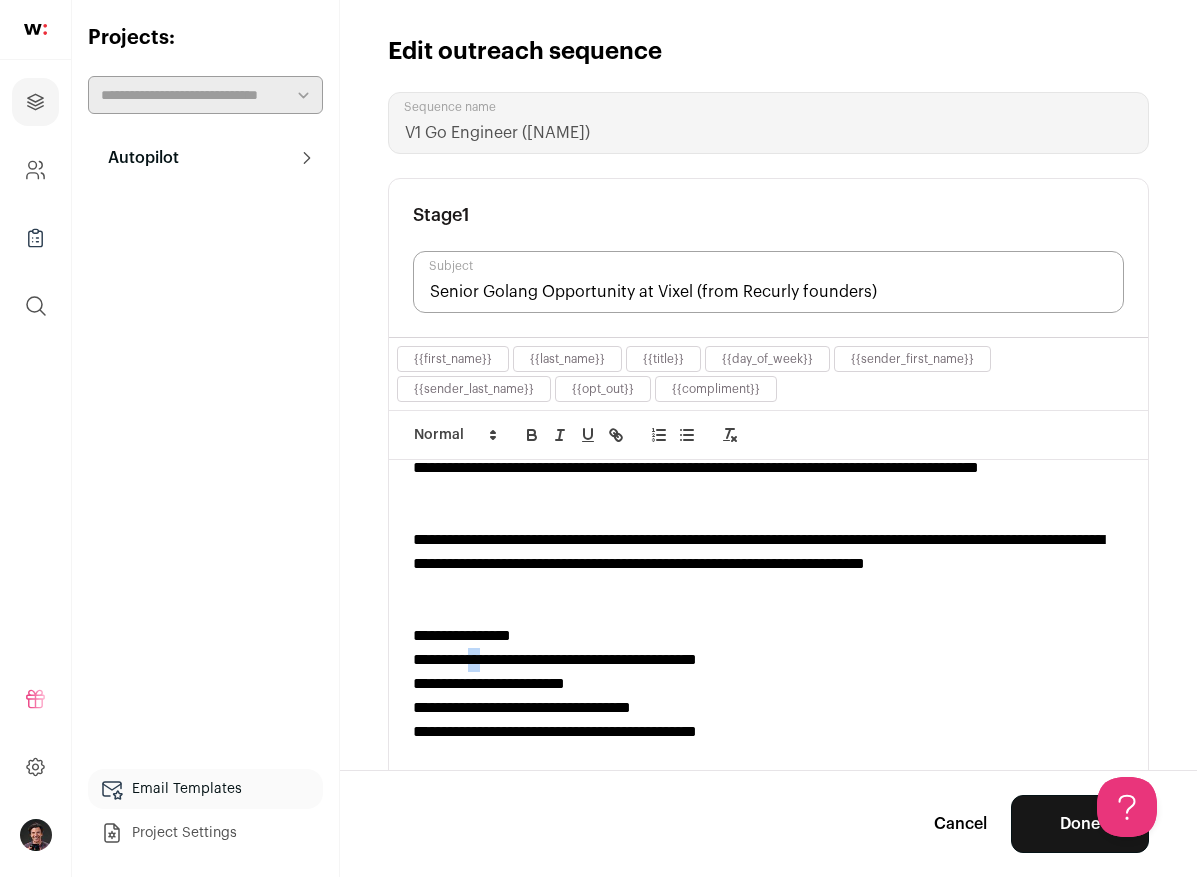 drag, startPoint x: 497, startPoint y: 659, endPoint x: 485, endPoint y: 659, distance: 12 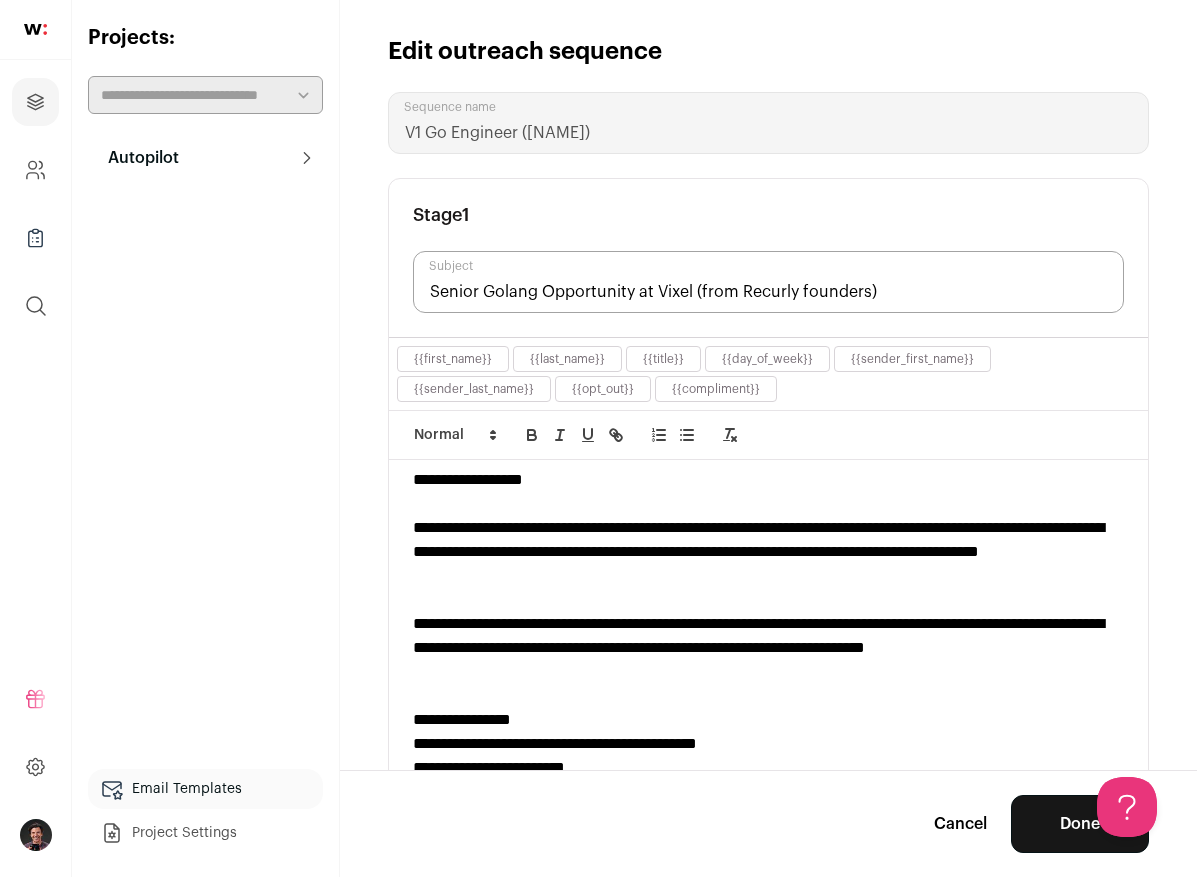 scroll, scrollTop: 0, scrollLeft: 0, axis: both 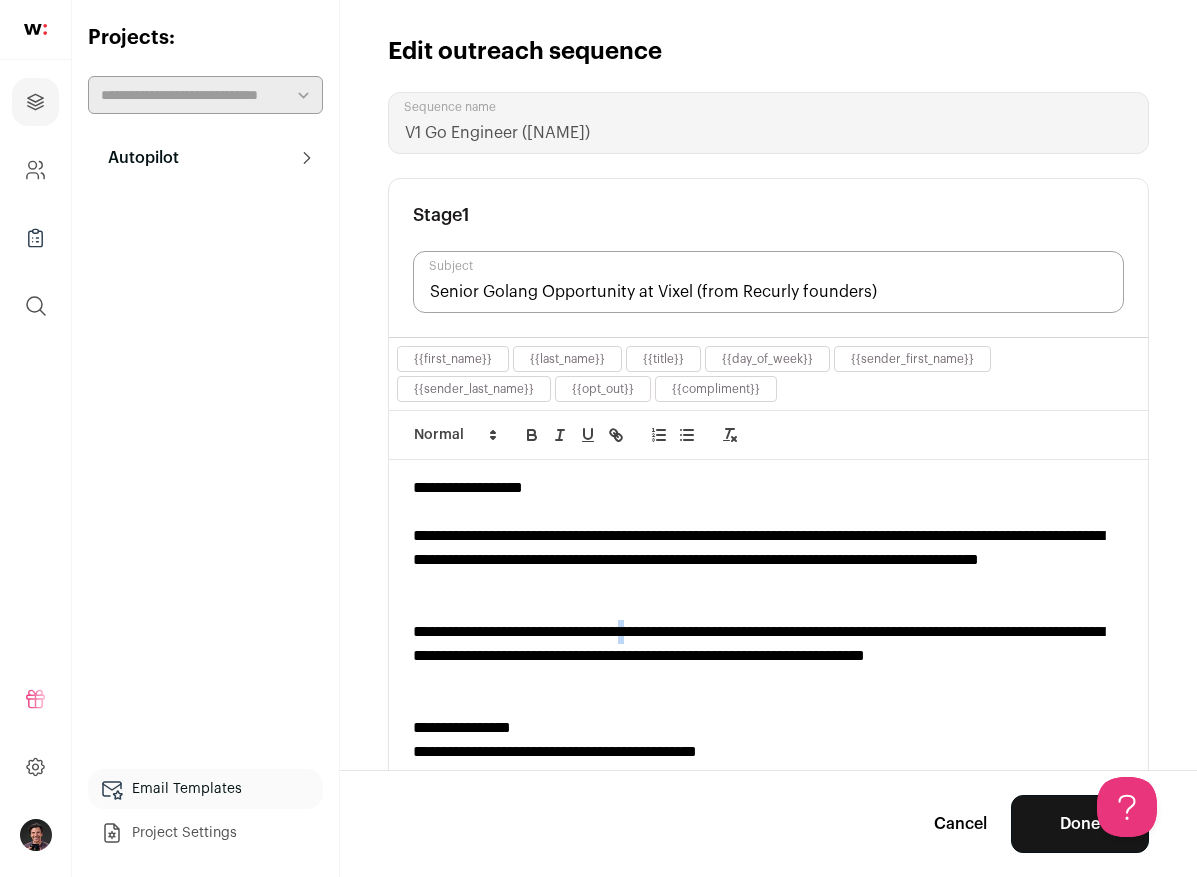 click on "**********" at bounding box center (768, 656) 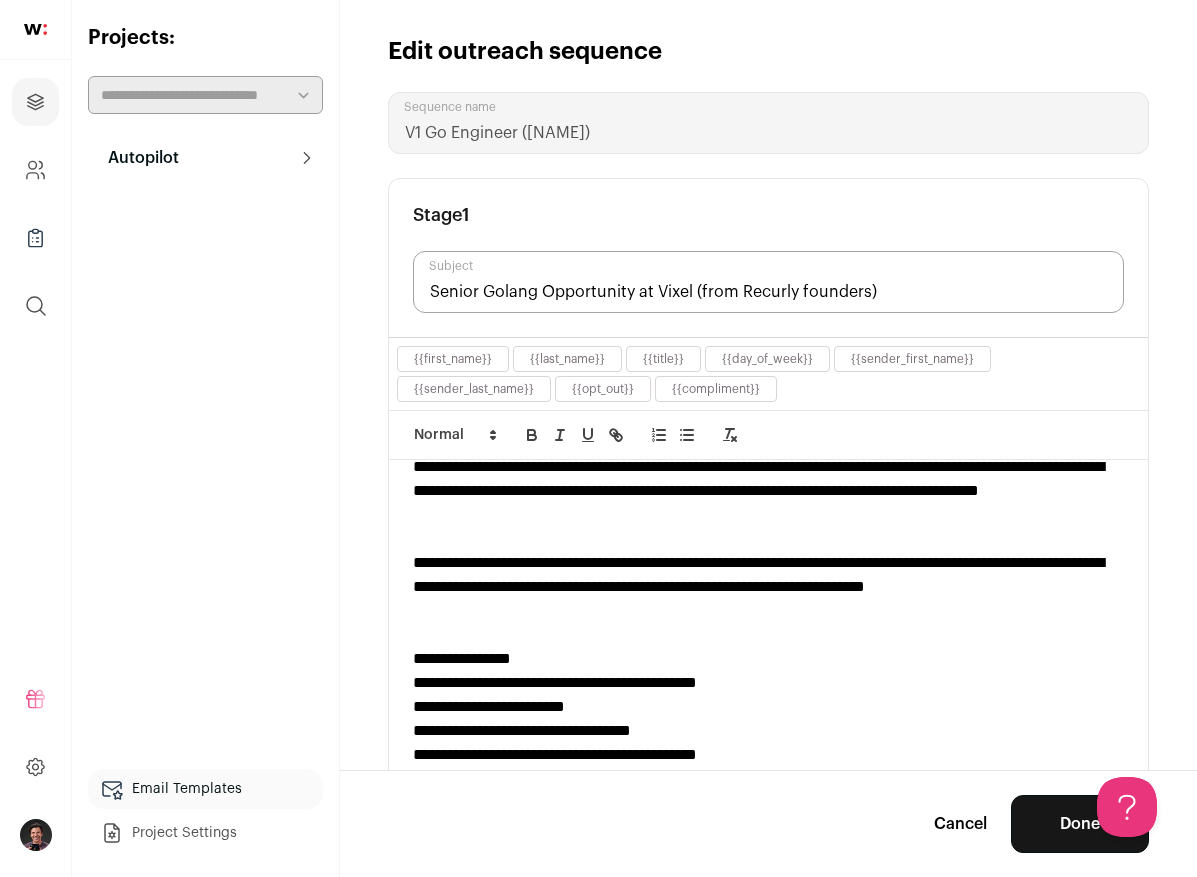 scroll, scrollTop: 64, scrollLeft: 0, axis: vertical 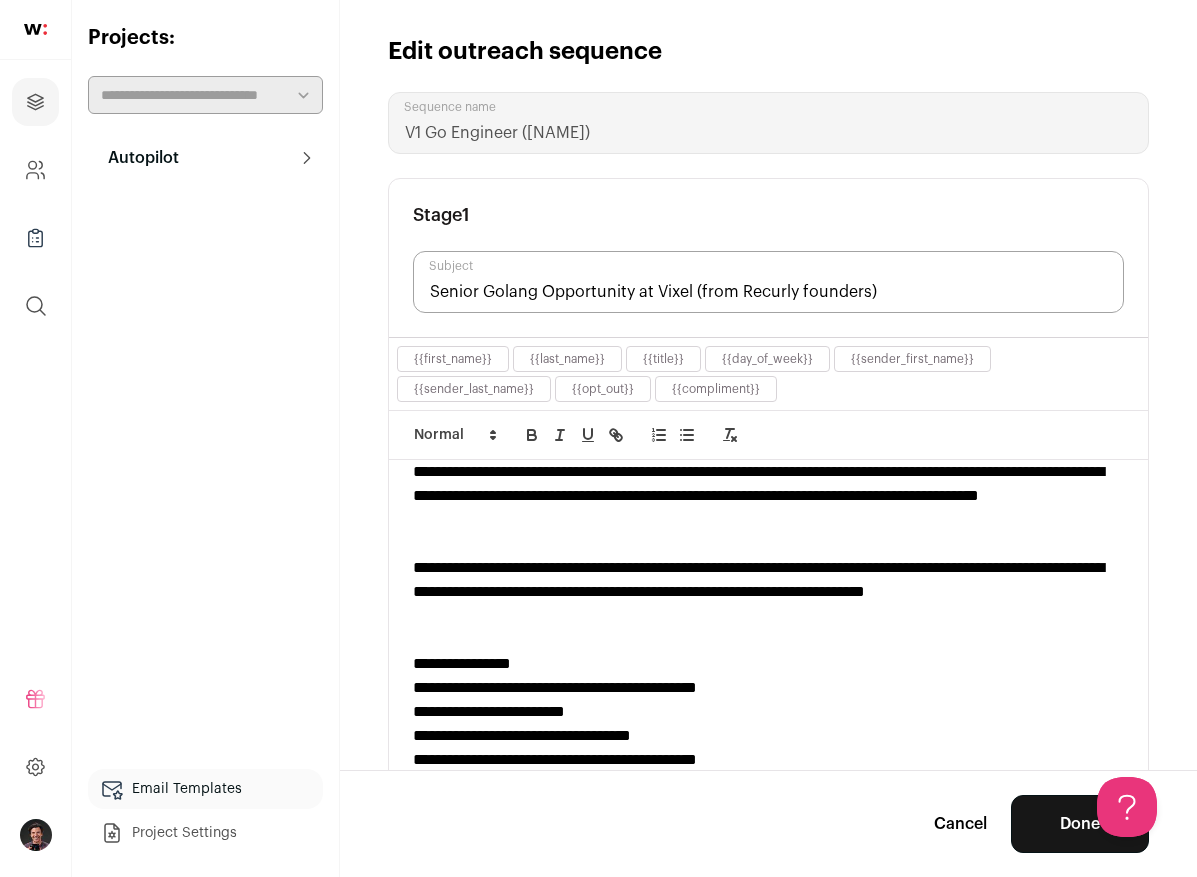 click on "**********" at bounding box center (768, 592) 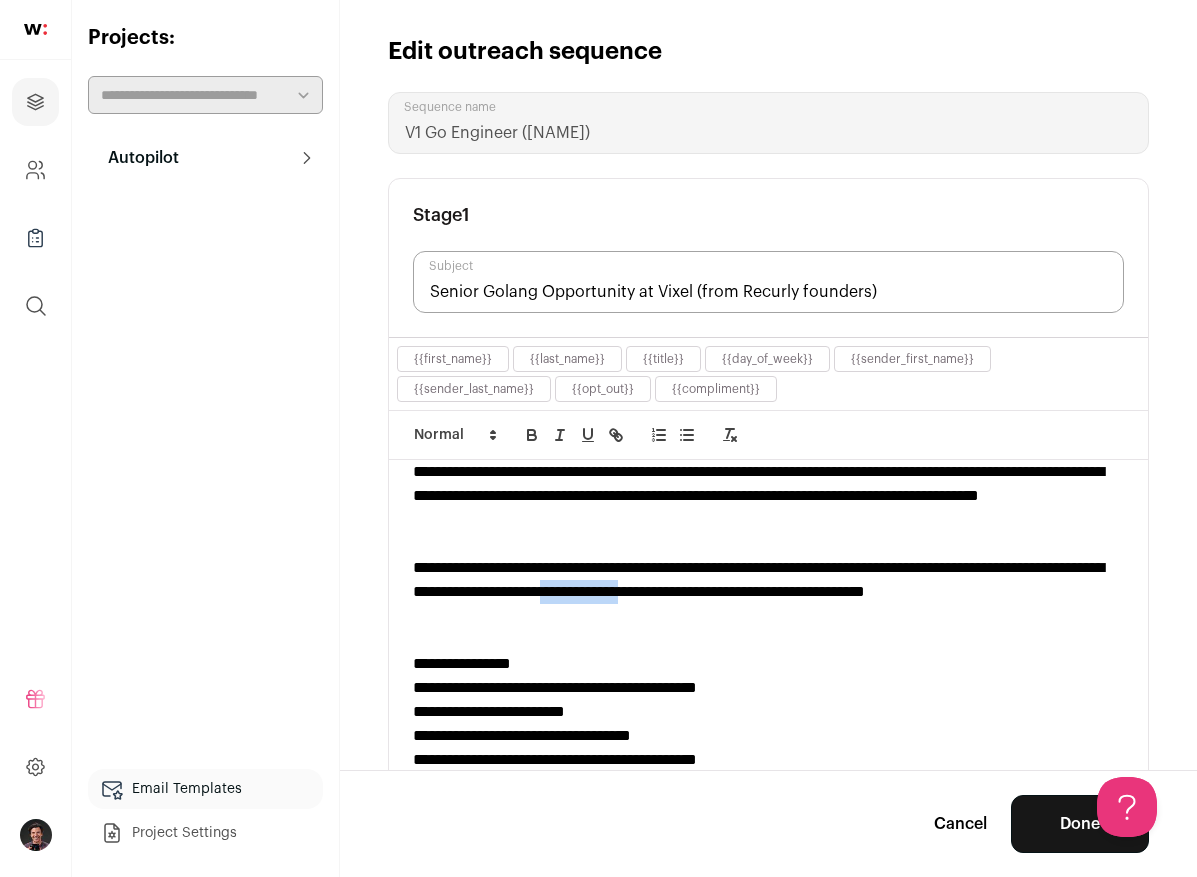 click on "**********" at bounding box center [768, 592] 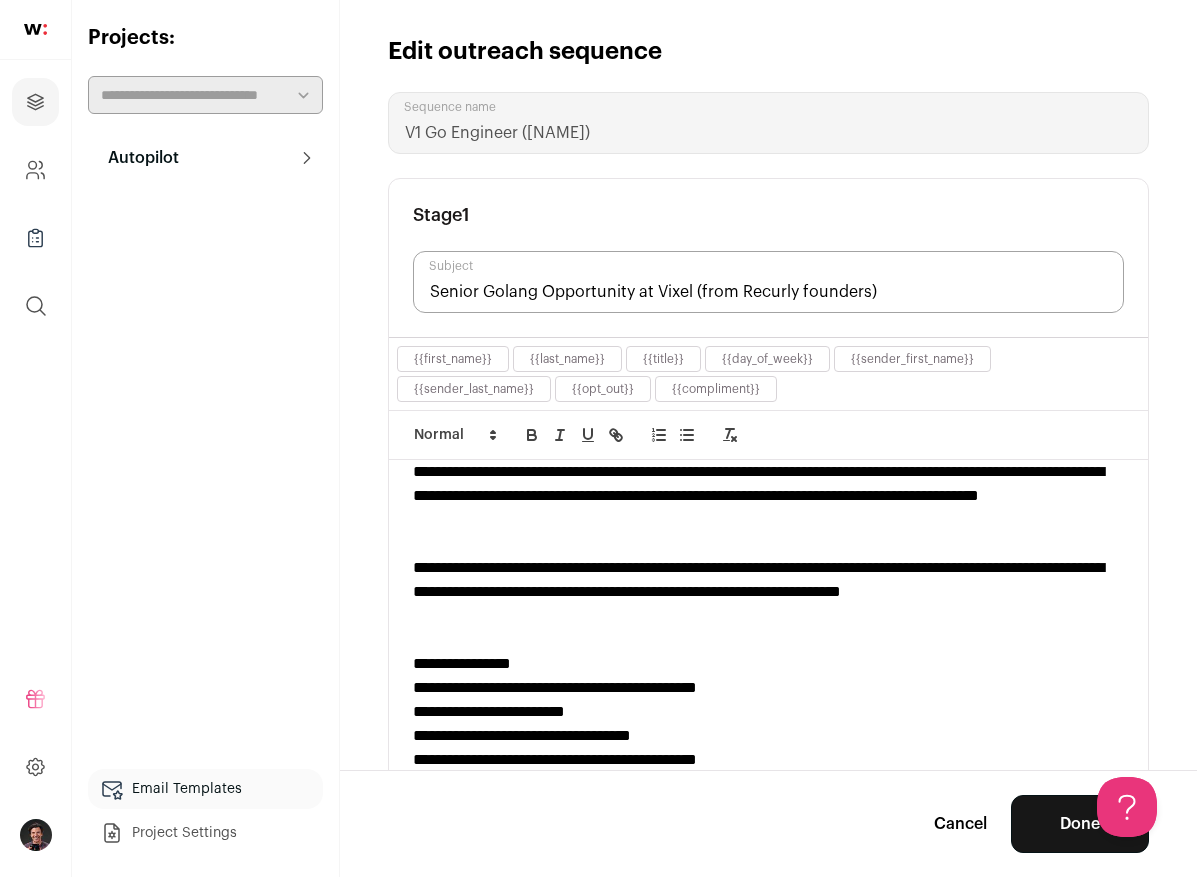 click on "**********" at bounding box center (768, 592) 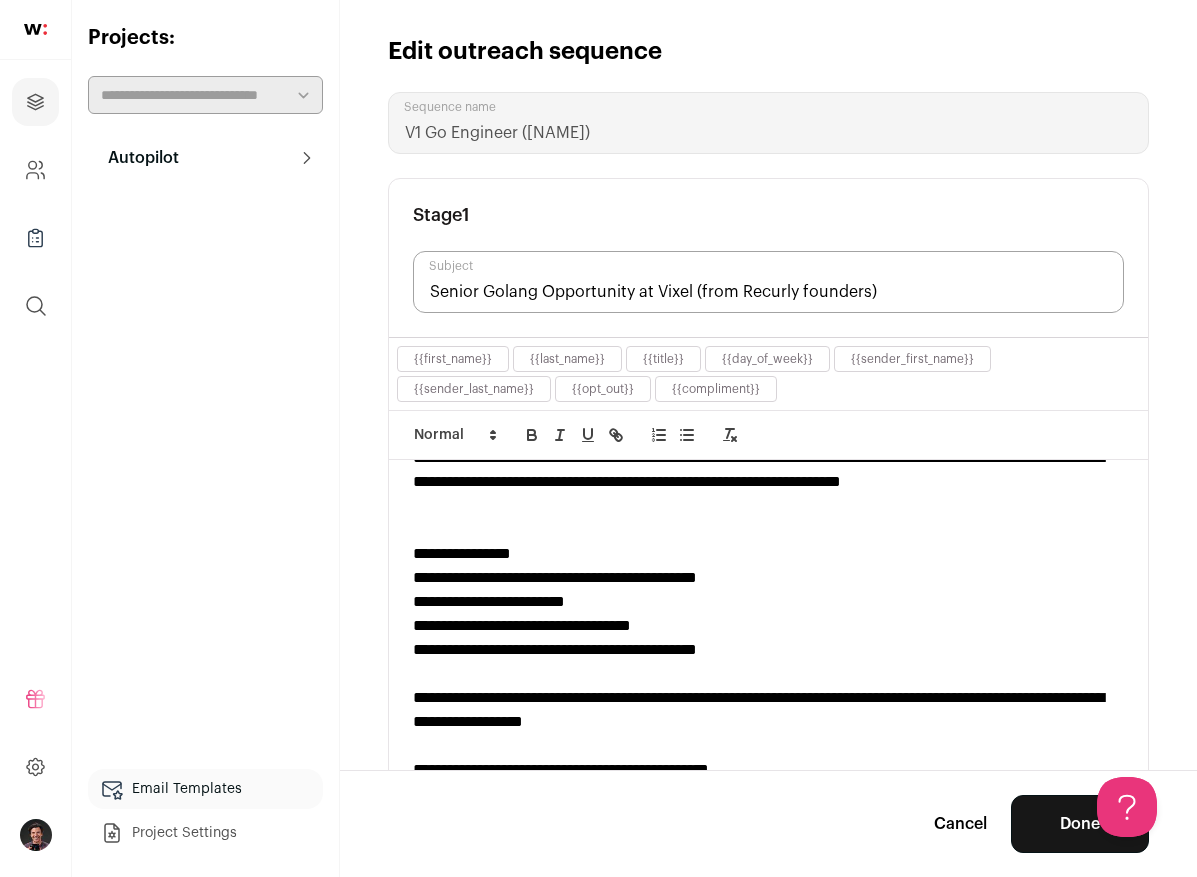 scroll, scrollTop: 175, scrollLeft: 0, axis: vertical 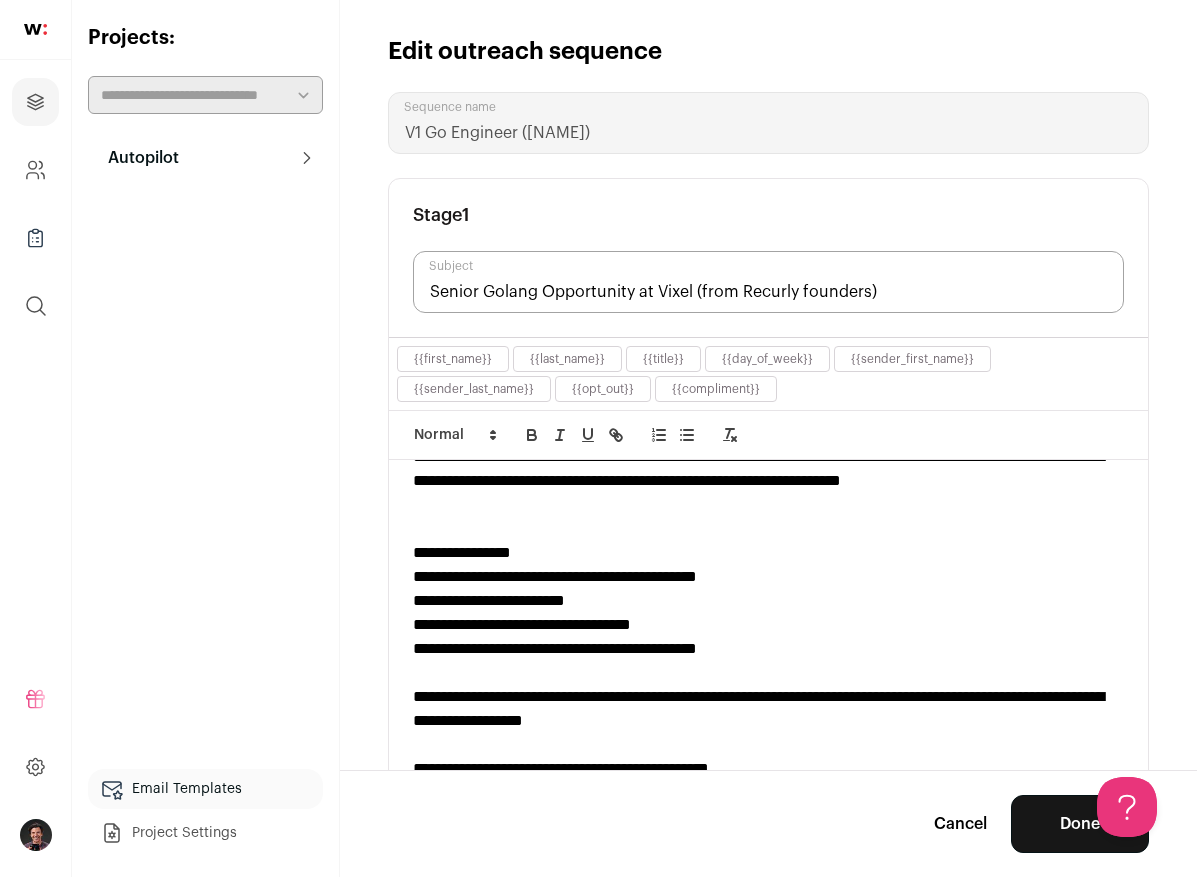 click on "**********" at bounding box center [768, 649] 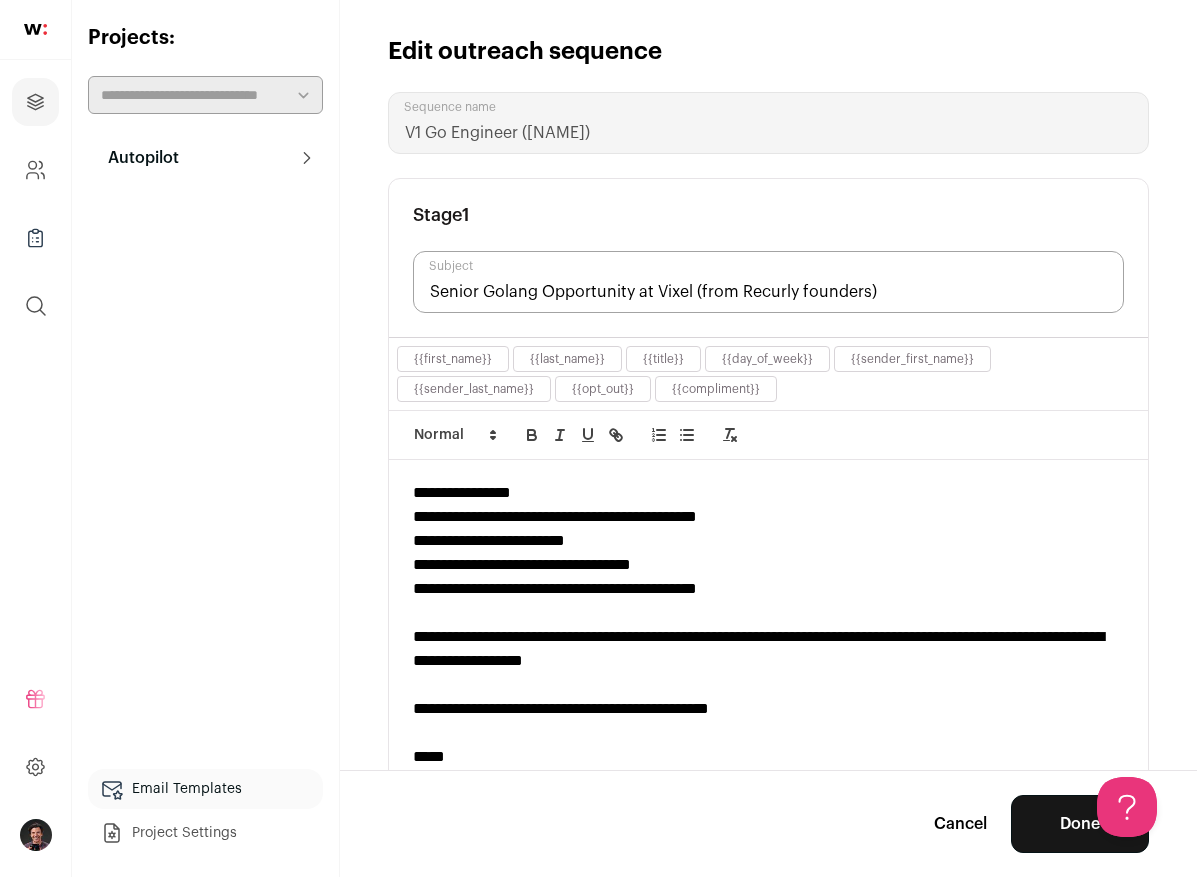 scroll, scrollTop: 237, scrollLeft: 0, axis: vertical 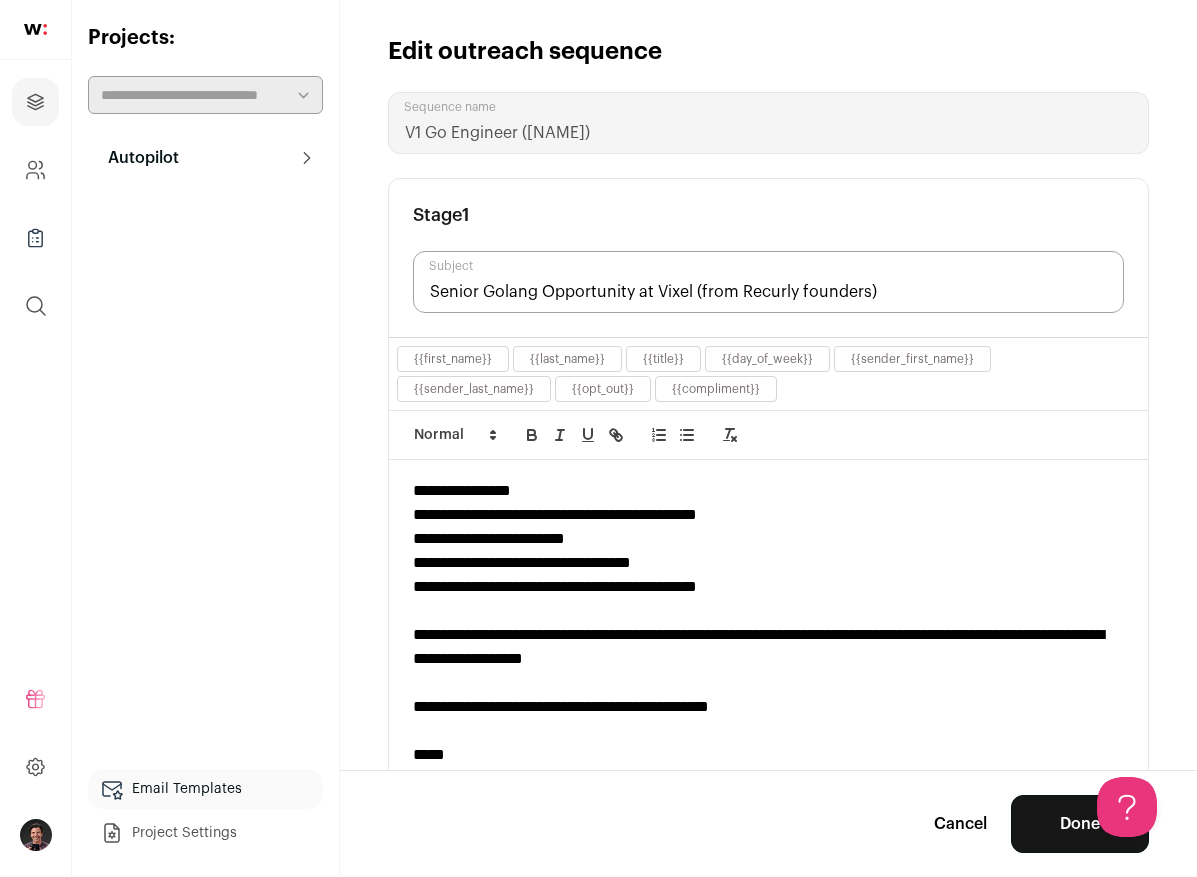 click on "**********" at bounding box center [768, 647] 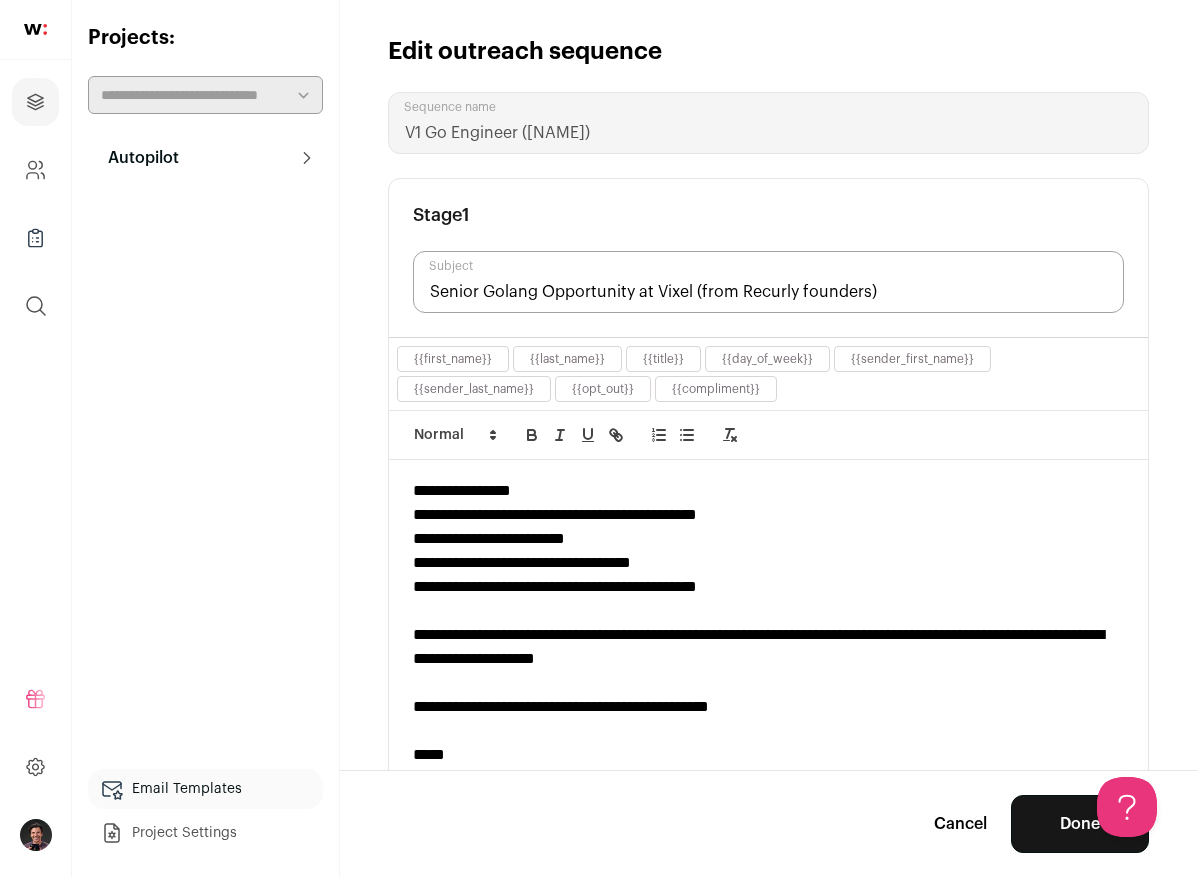 click at bounding box center [768, 611] 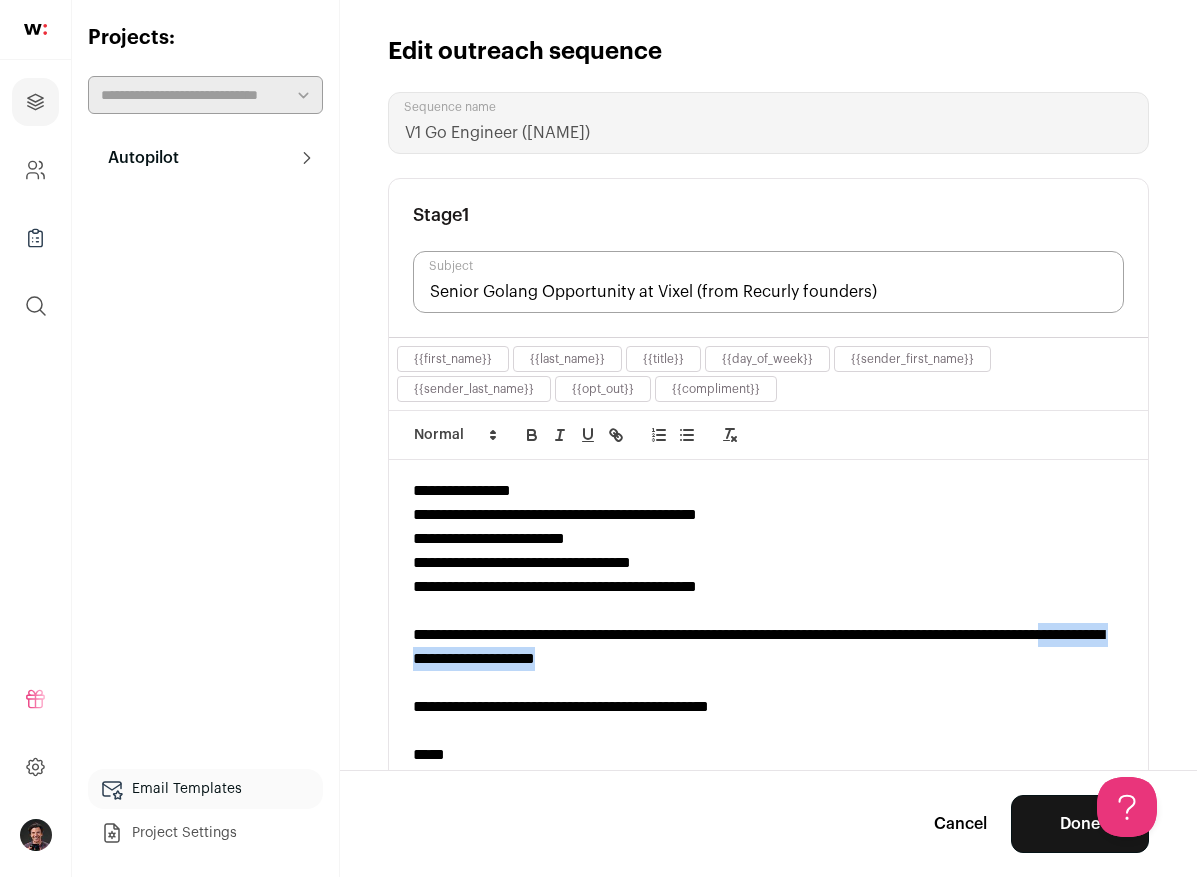 drag, startPoint x: 783, startPoint y: 659, endPoint x: 503, endPoint y: 659, distance: 280 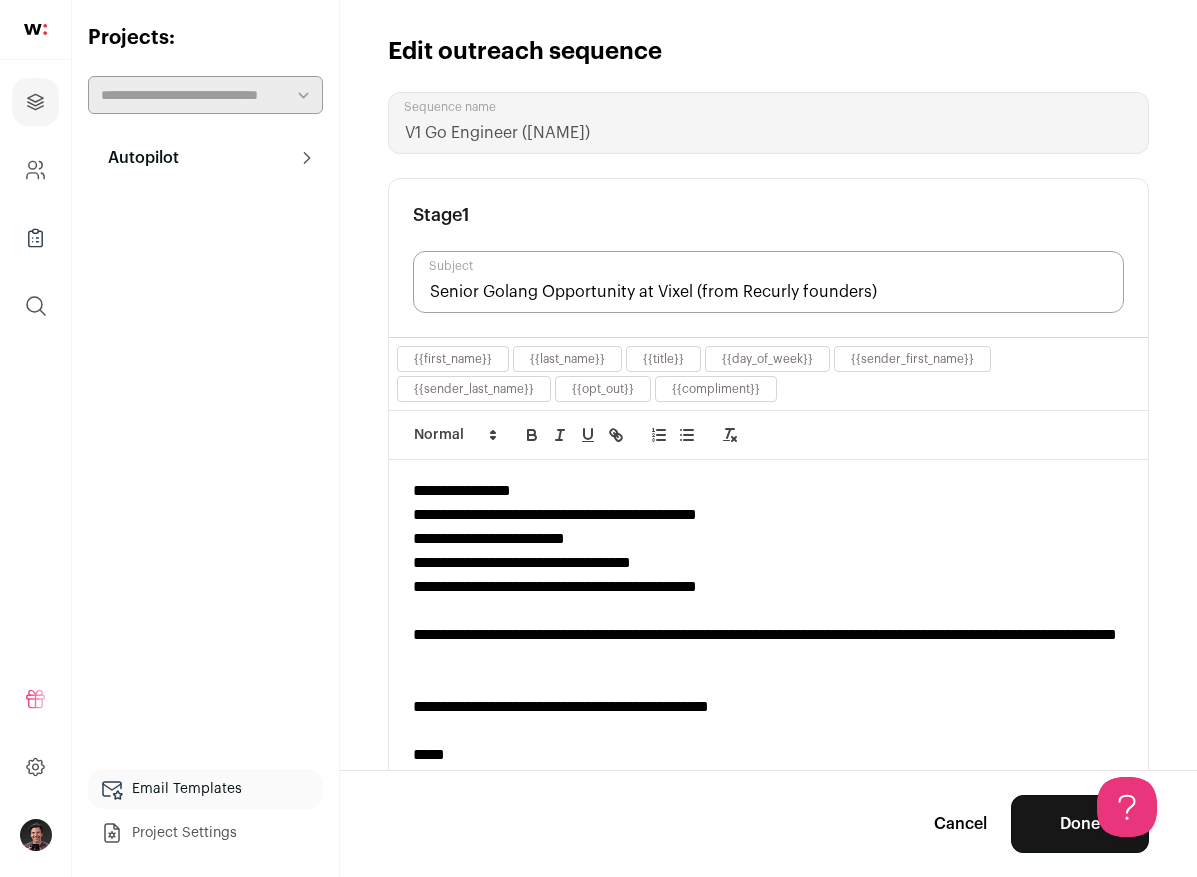 click on "**********" at bounding box center (768, 647) 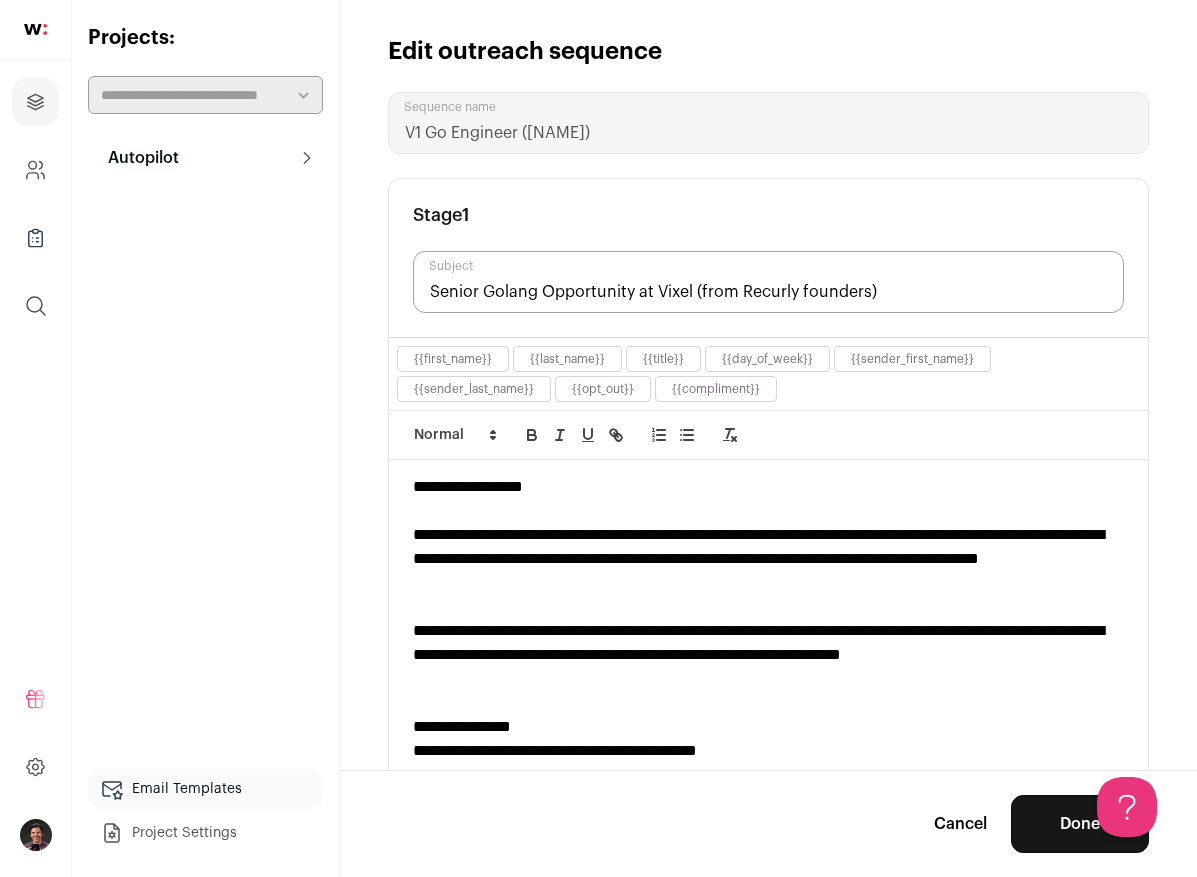 scroll, scrollTop: 3, scrollLeft: 0, axis: vertical 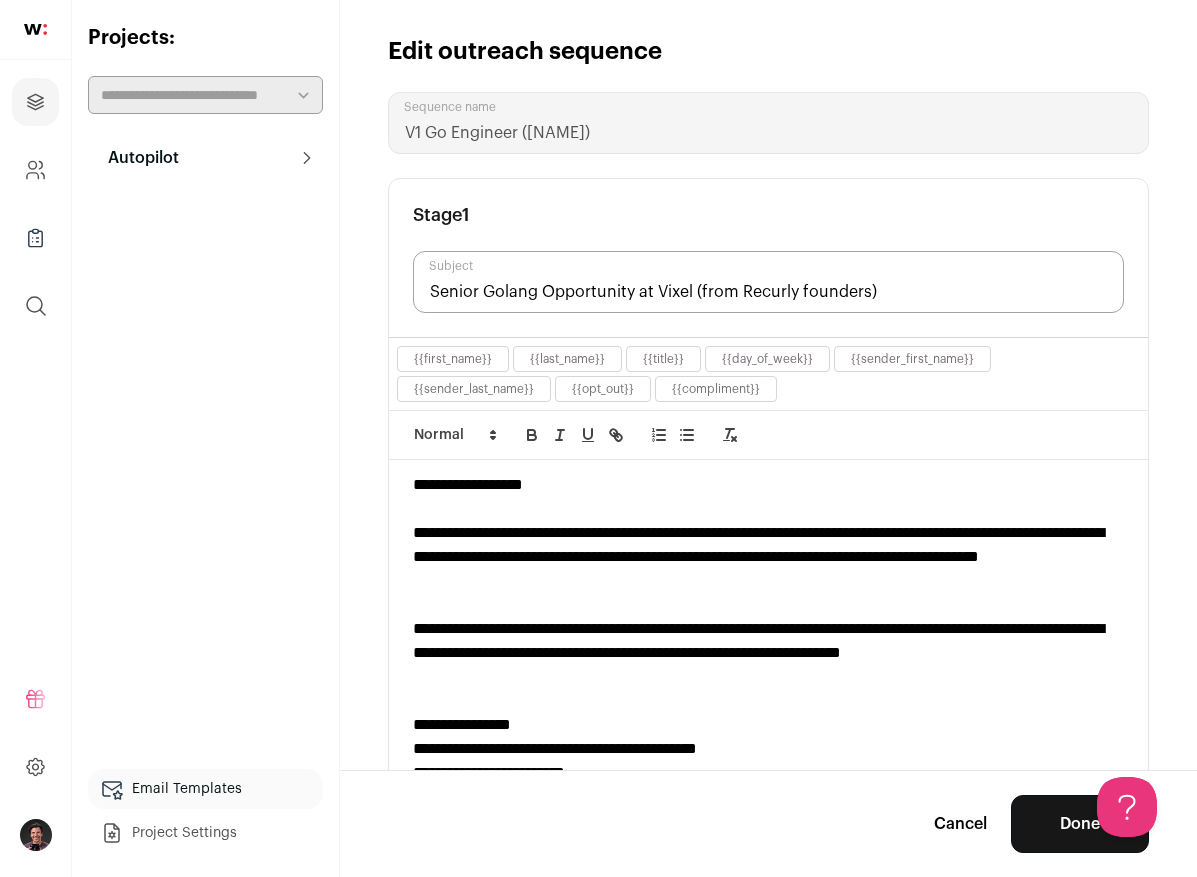 click on "**********" at bounding box center [768, 653] 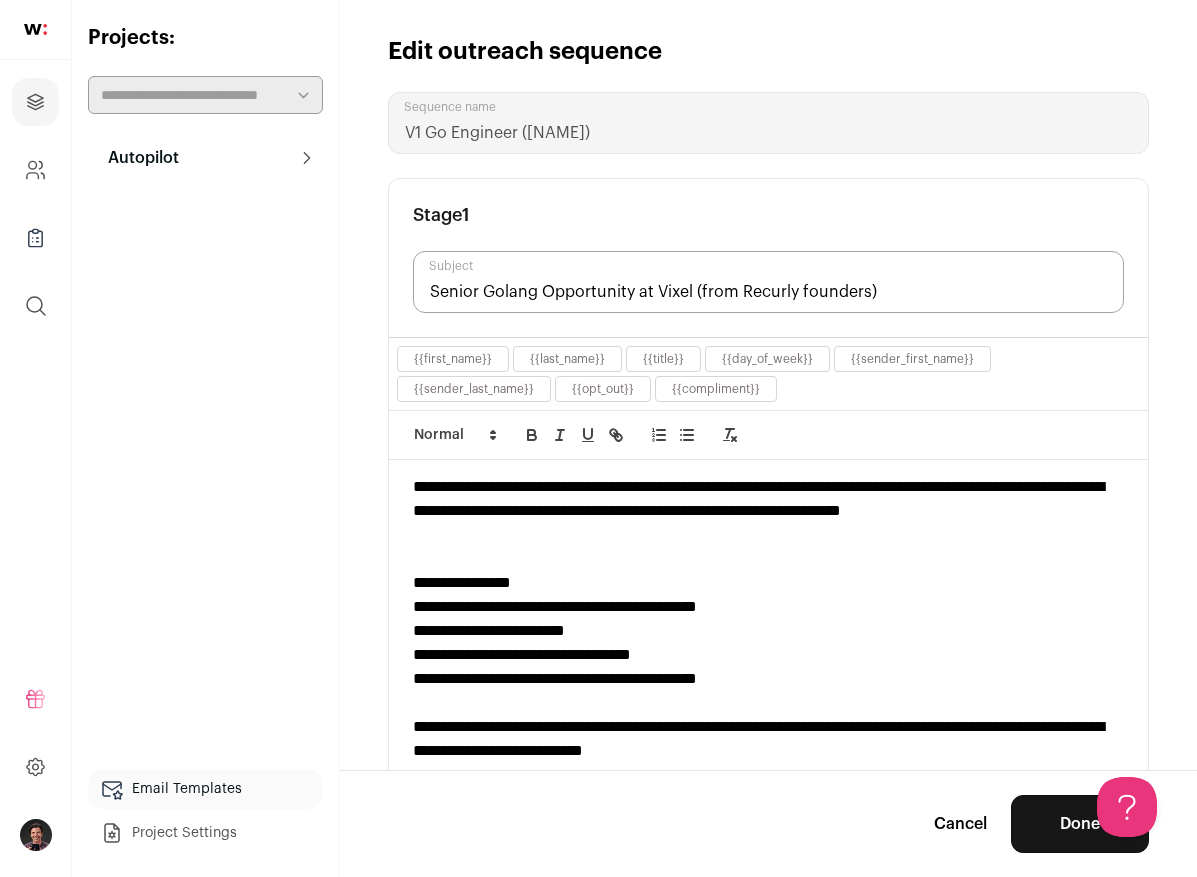 scroll, scrollTop: 146, scrollLeft: 0, axis: vertical 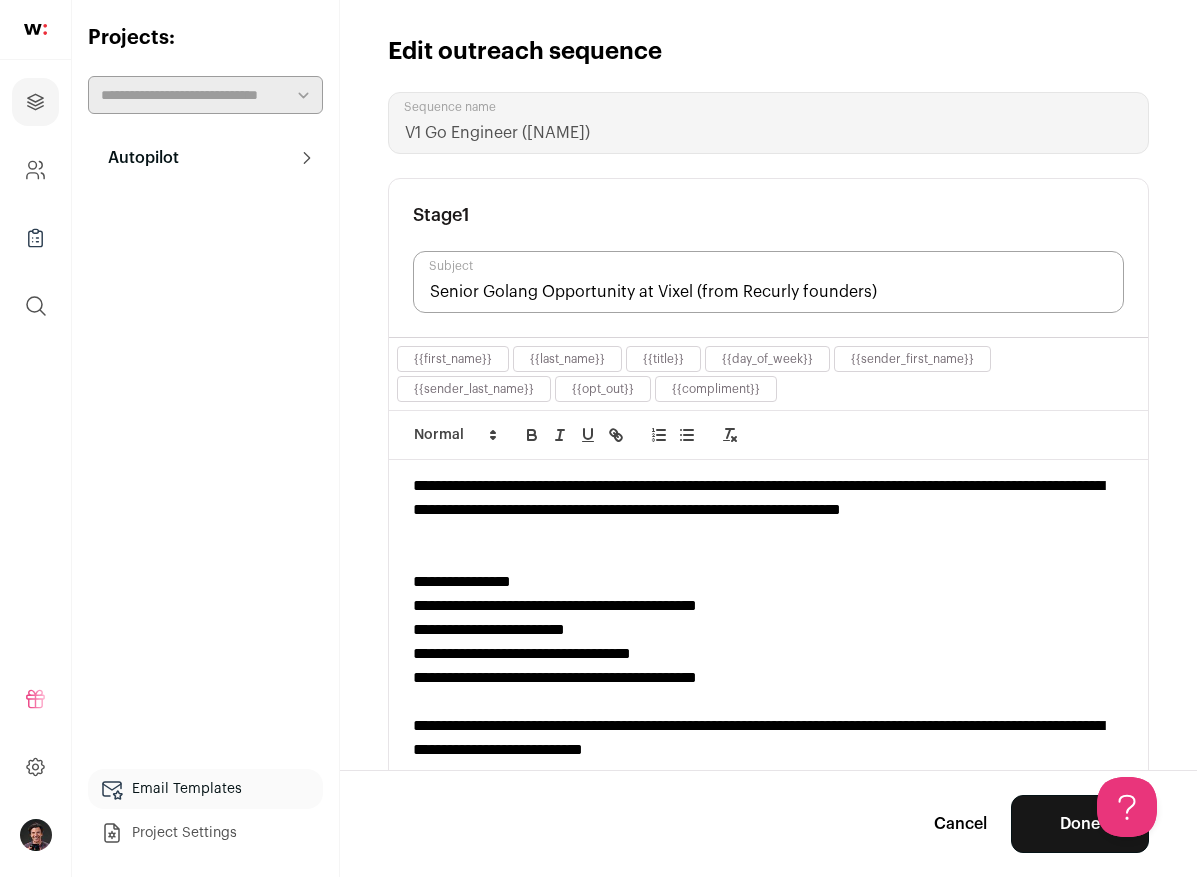 click on "**********" at bounding box center (768, 654) 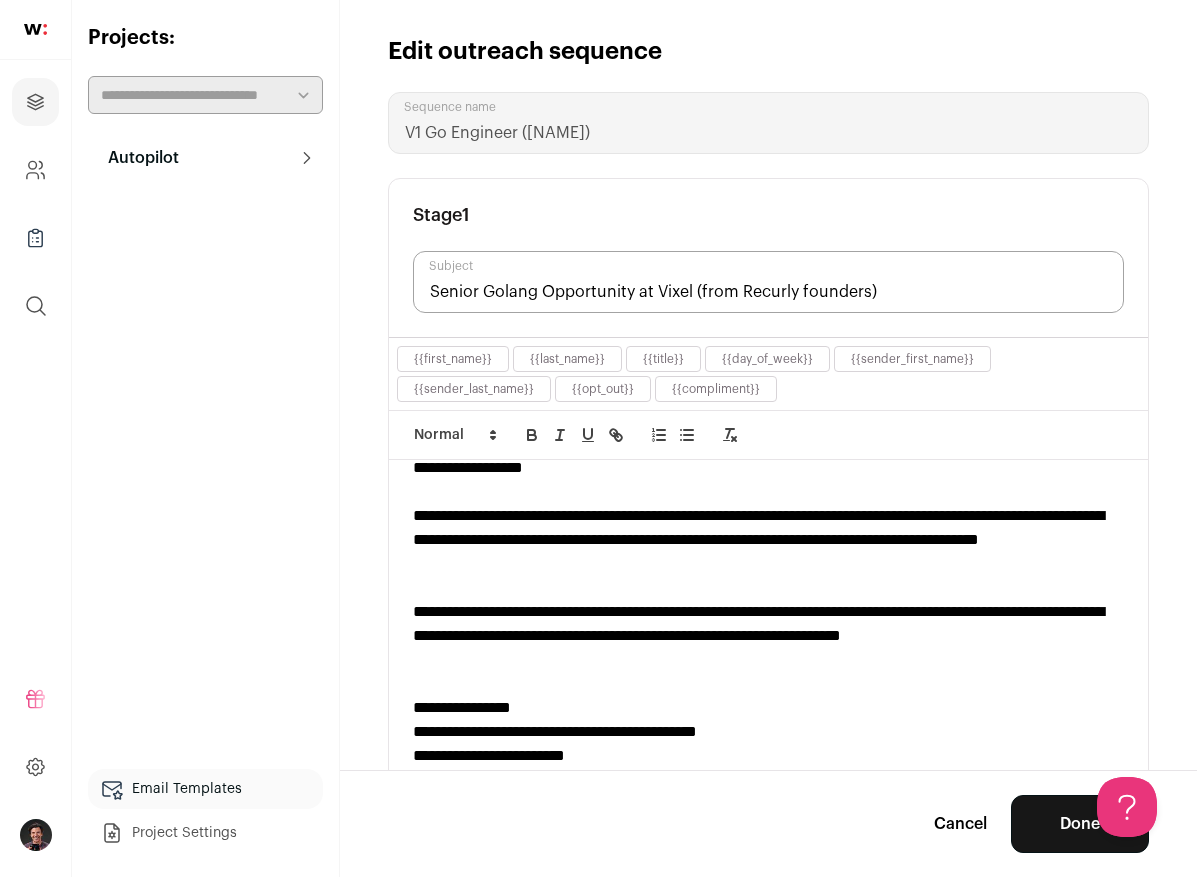 scroll, scrollTop: 26, scrollLeft: 0, axis: vertical 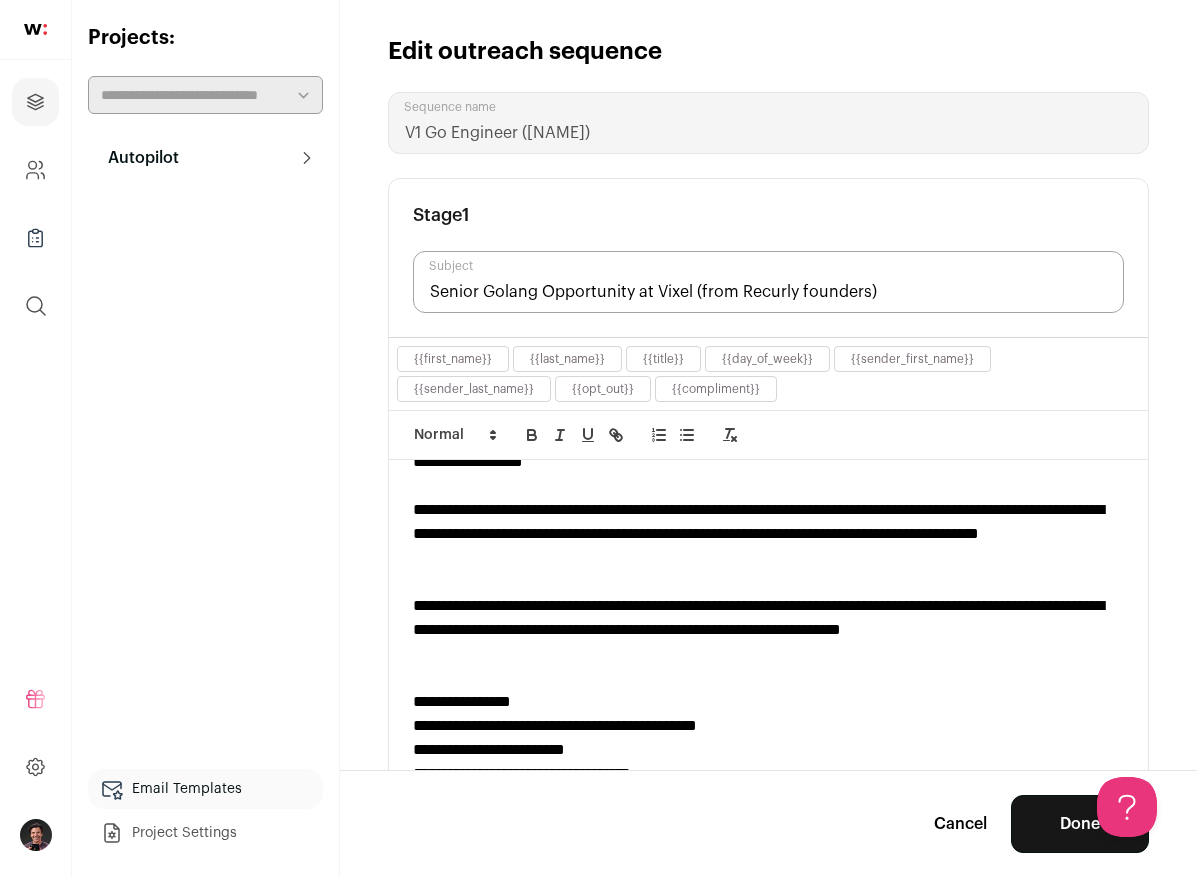 click on "**********" at bounding box center [768, 630] 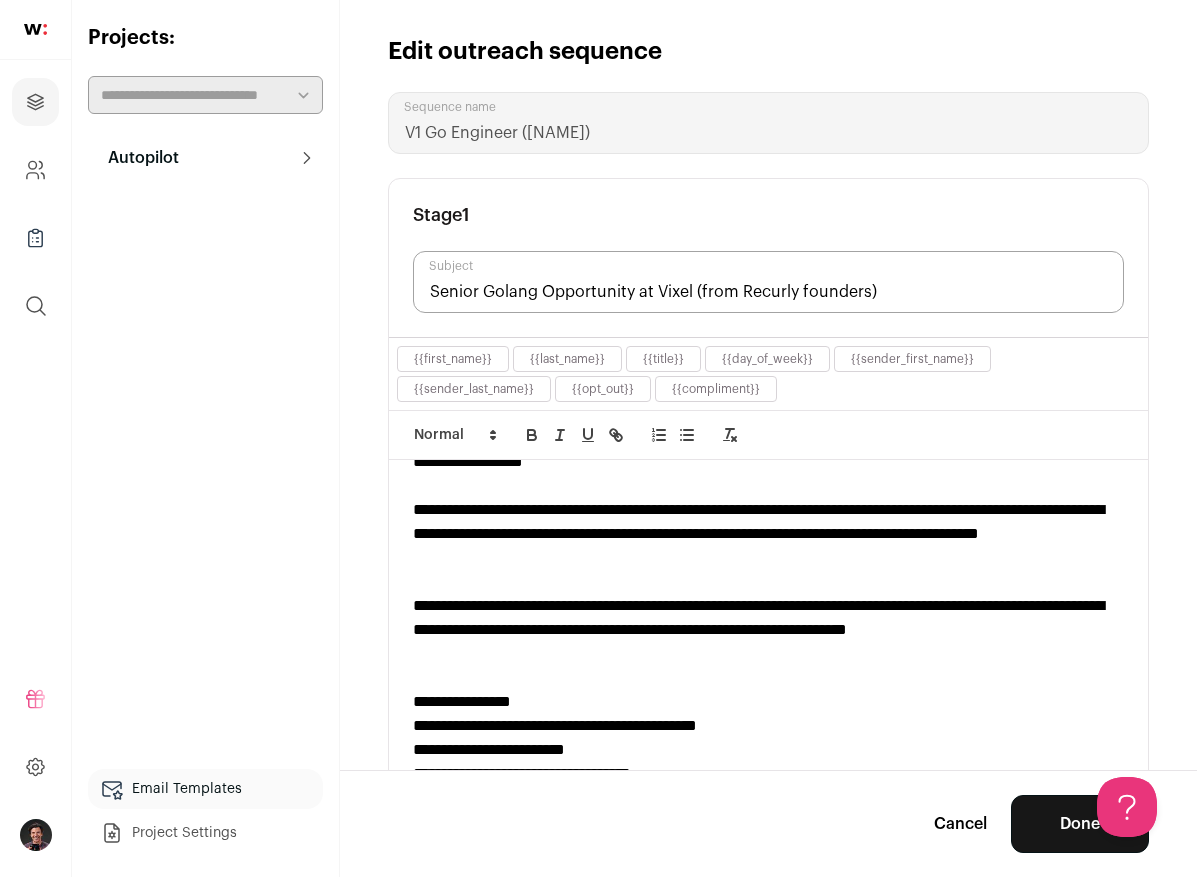 click on "**********" at bounding box center [768, 630] 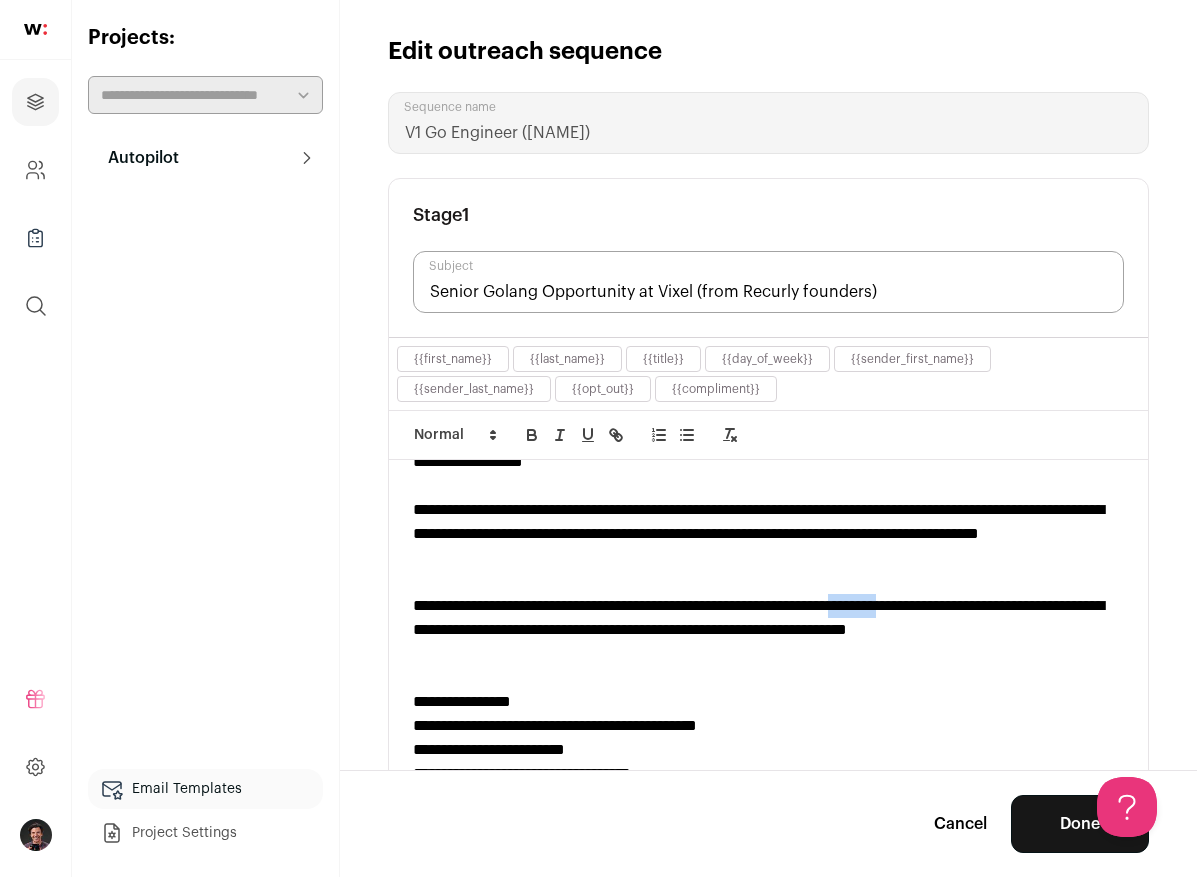 drag, startPoint x: 986, startPoint y: 601, endPoint x: 916, endPoint y: 610, distance: 70.5762 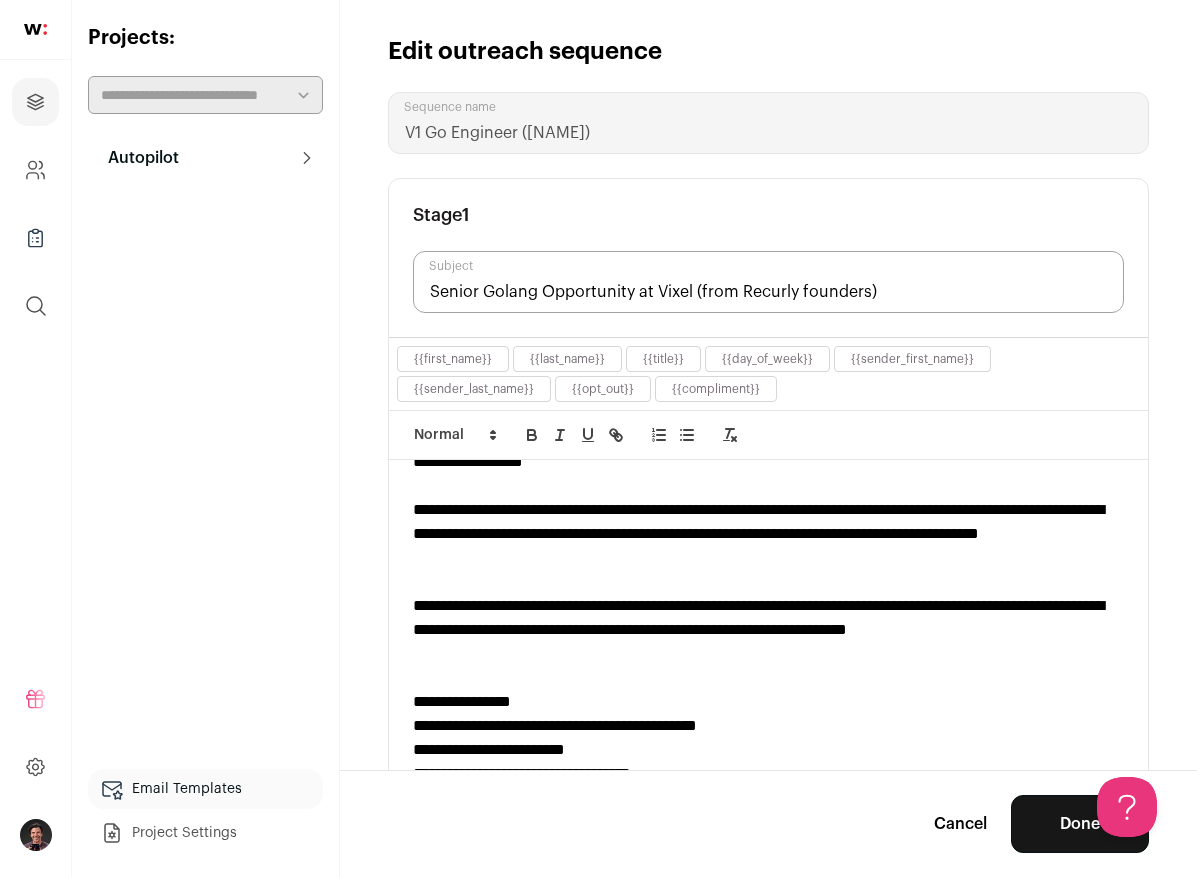 click on "**********" at bounding box center [768, 630] 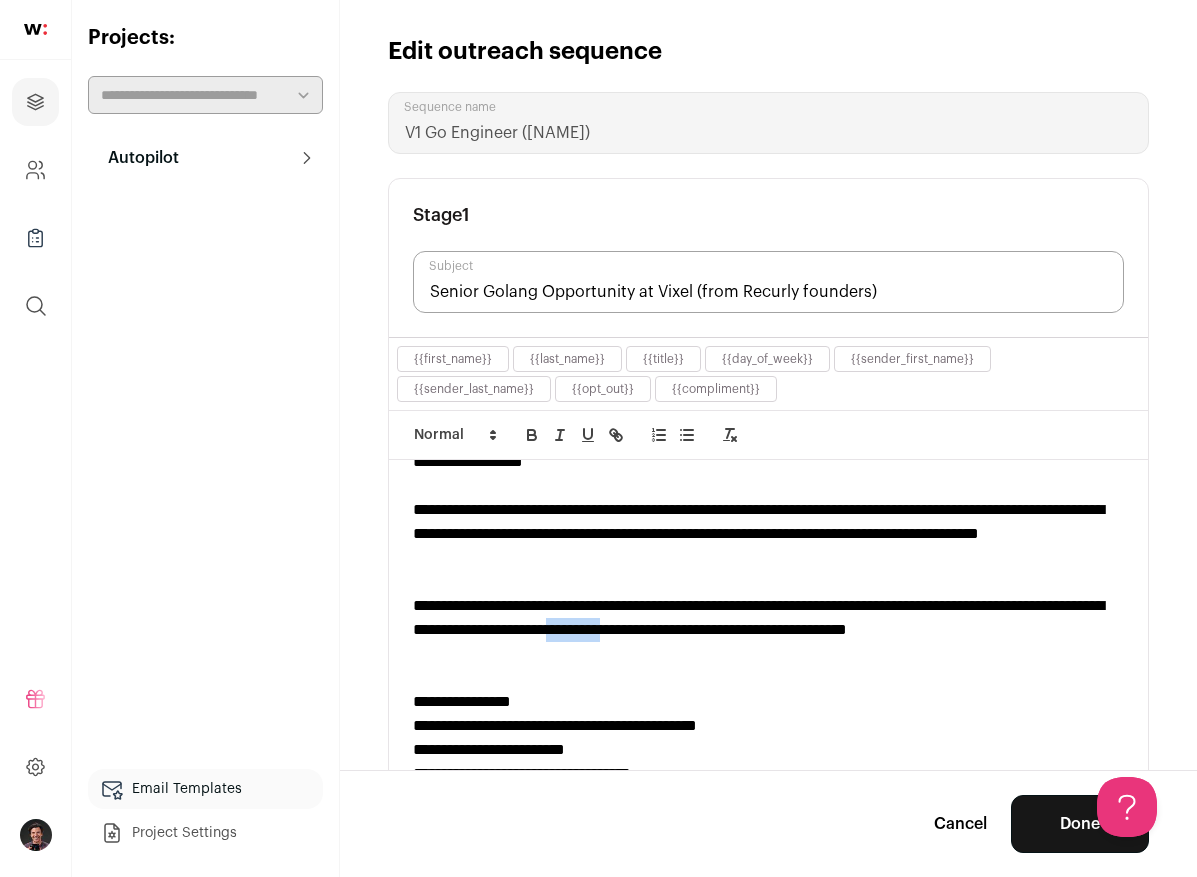 click on "**********" at bounding box center [768, 630] 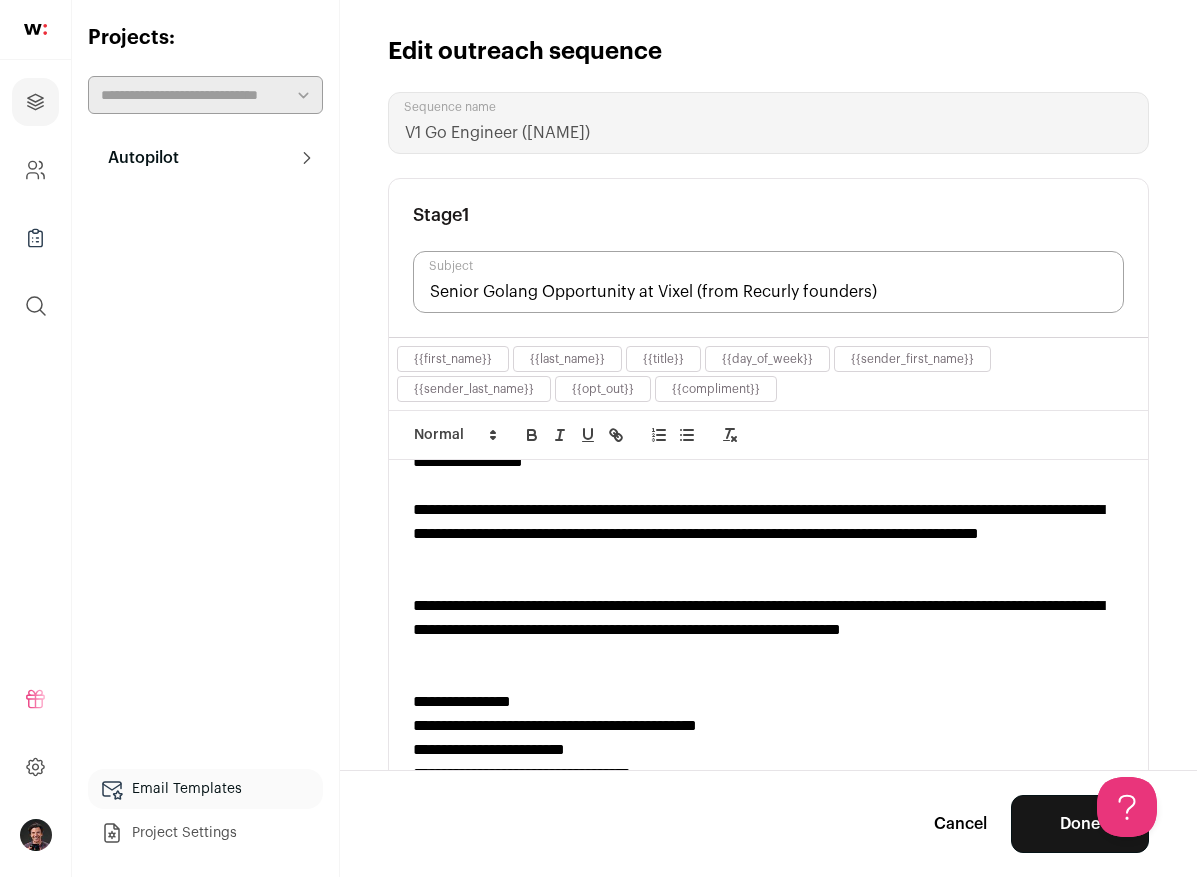 click on "**********" at bounding box center (768, 630) 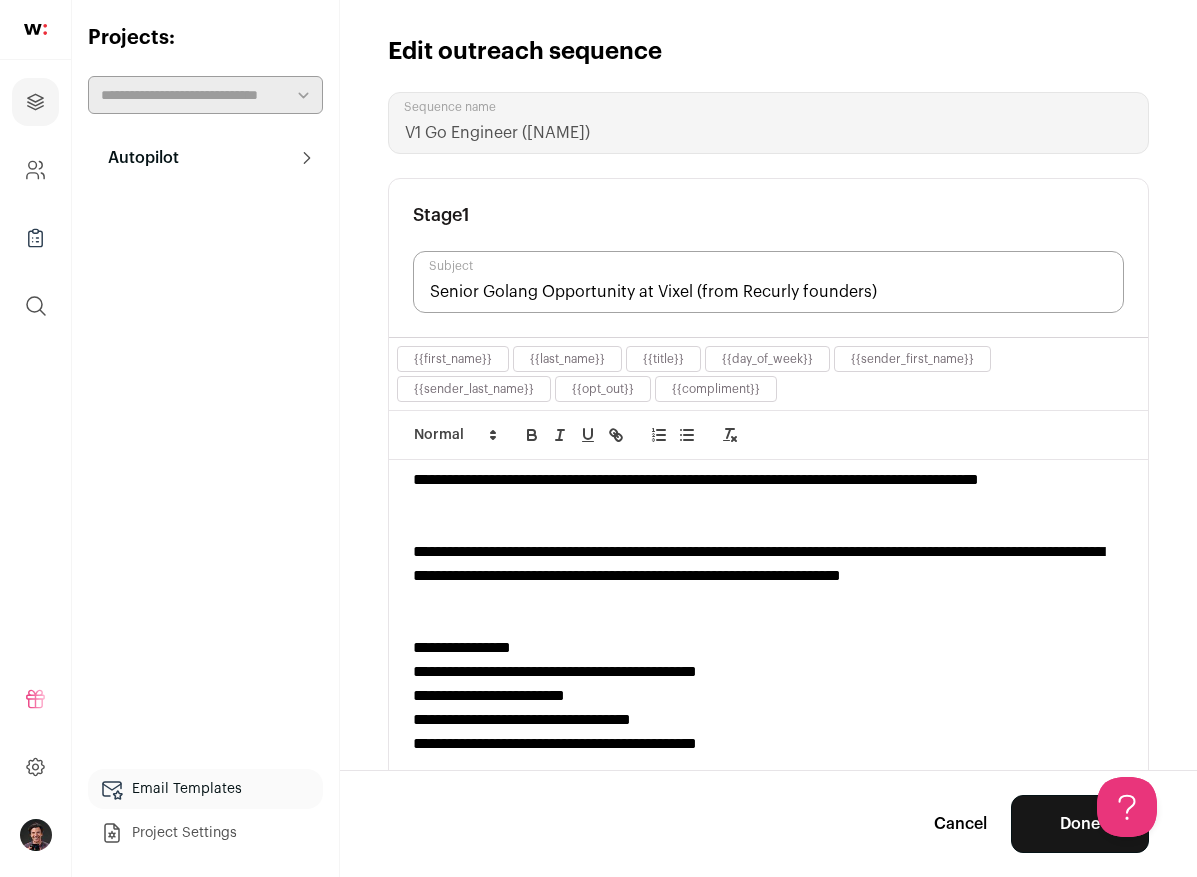 scroll, scrollTop: 0, scrollLeft: 0, axis: both 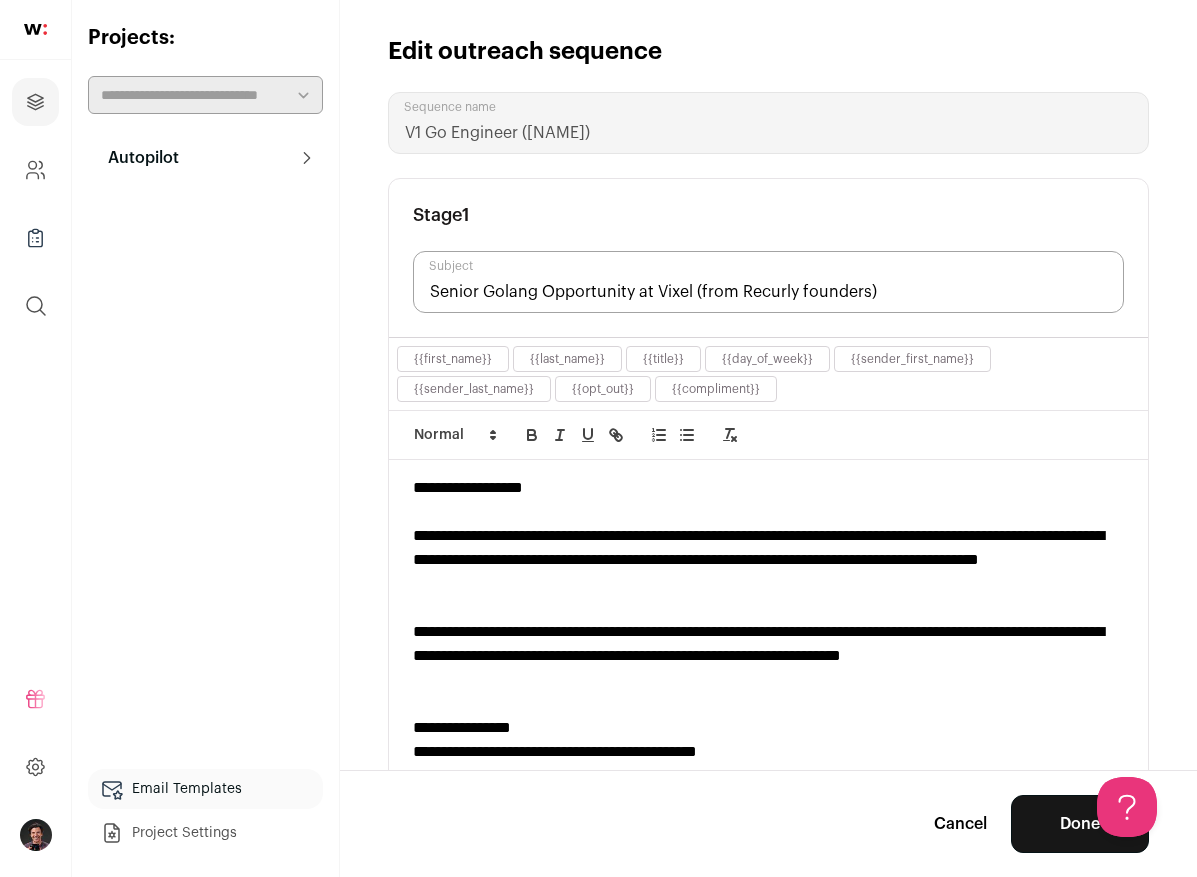 click on "Done" at bounding box center [1080, 824] 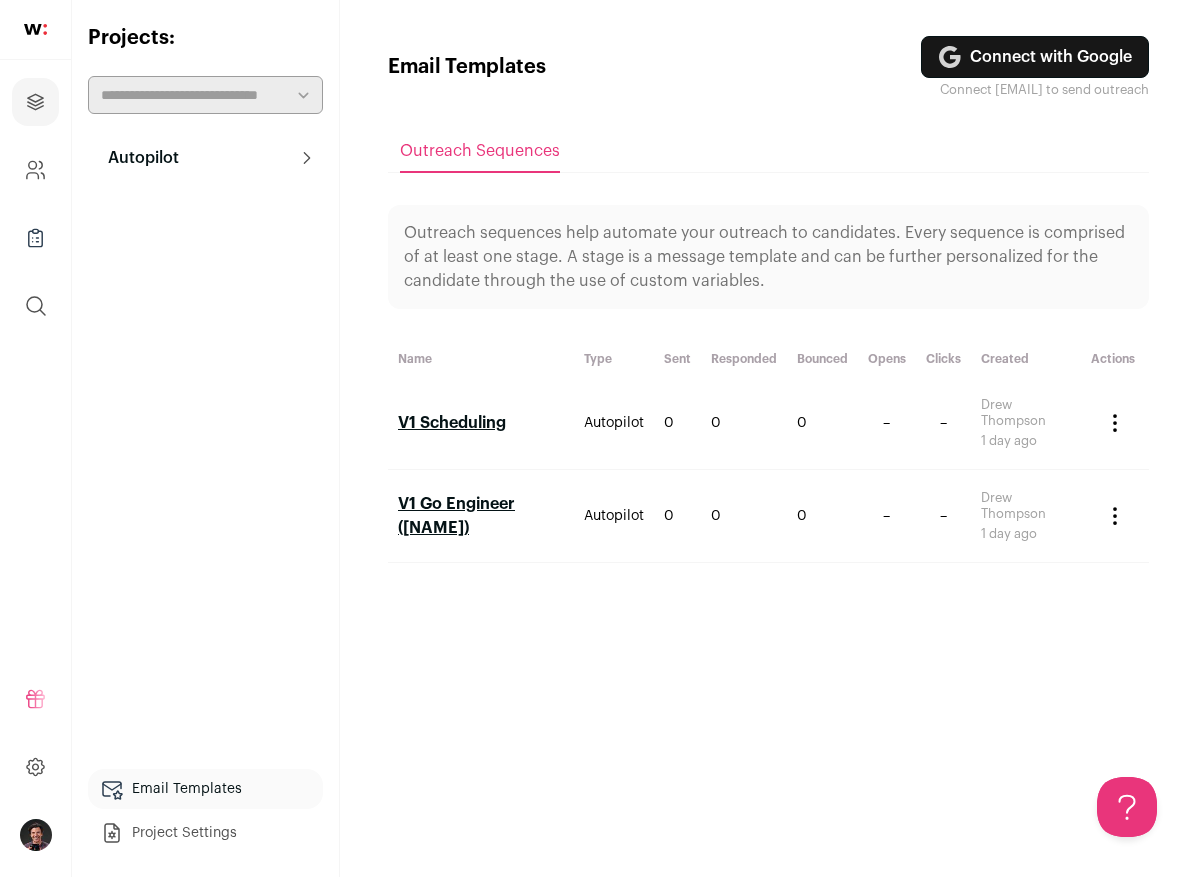 scroll, scrollTop: 0, scrollLeft: 0, axis: both 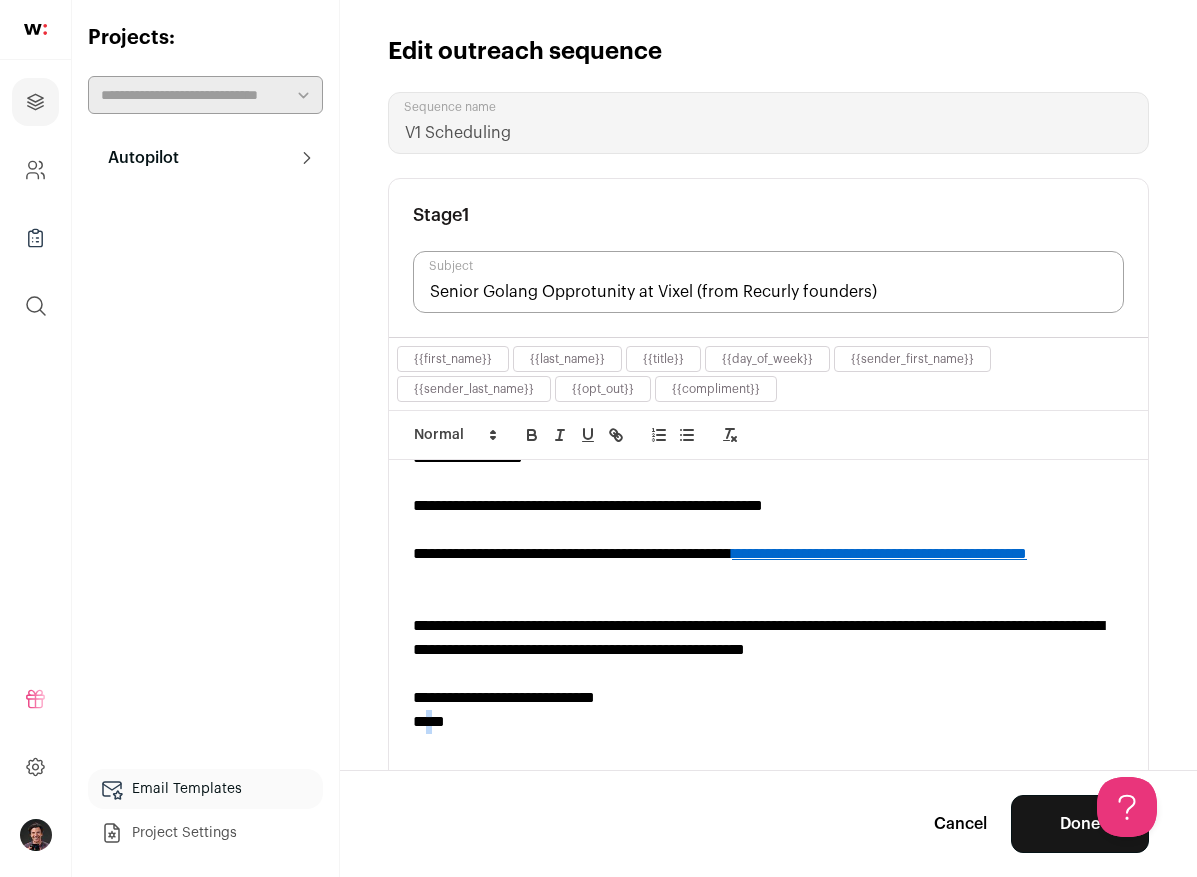 click on "*****" at bounding box center (768, 722) 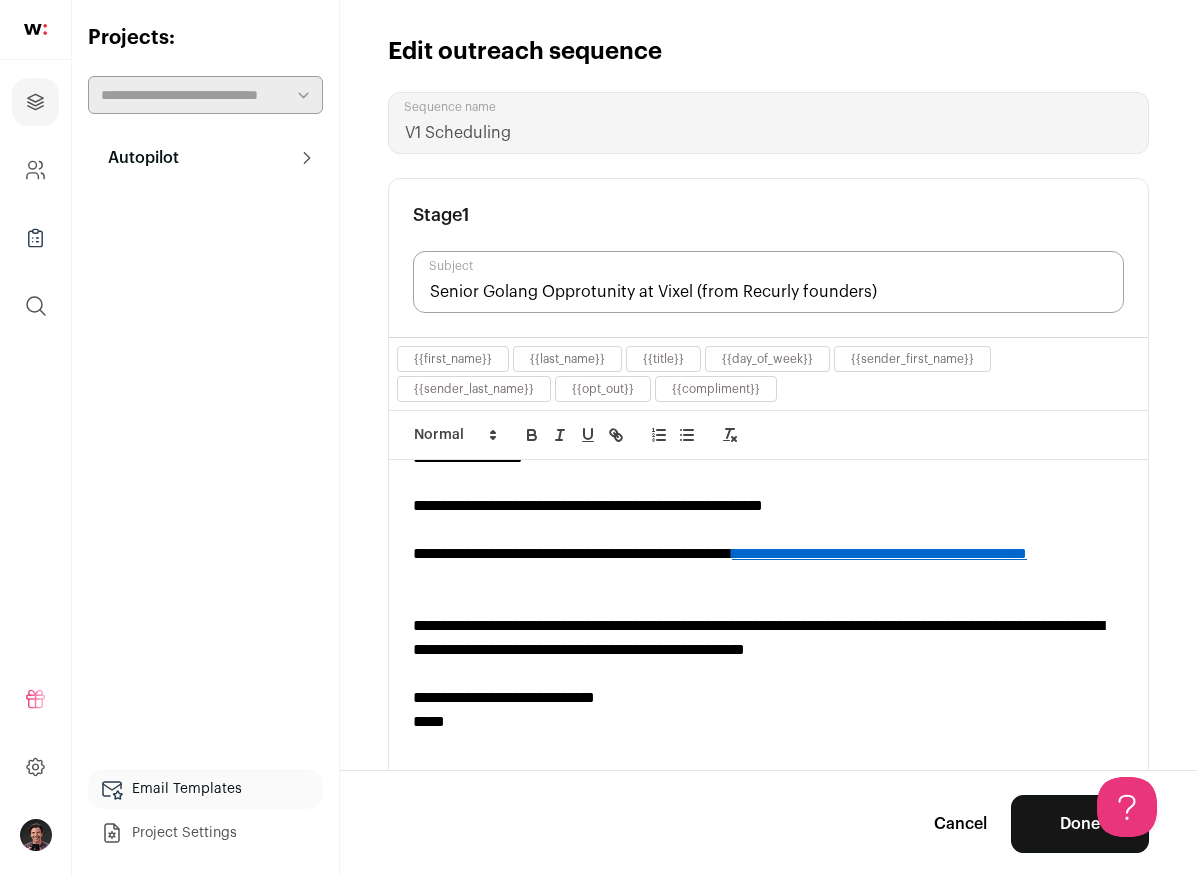 click on "**********" at bounding box center (768, 698) 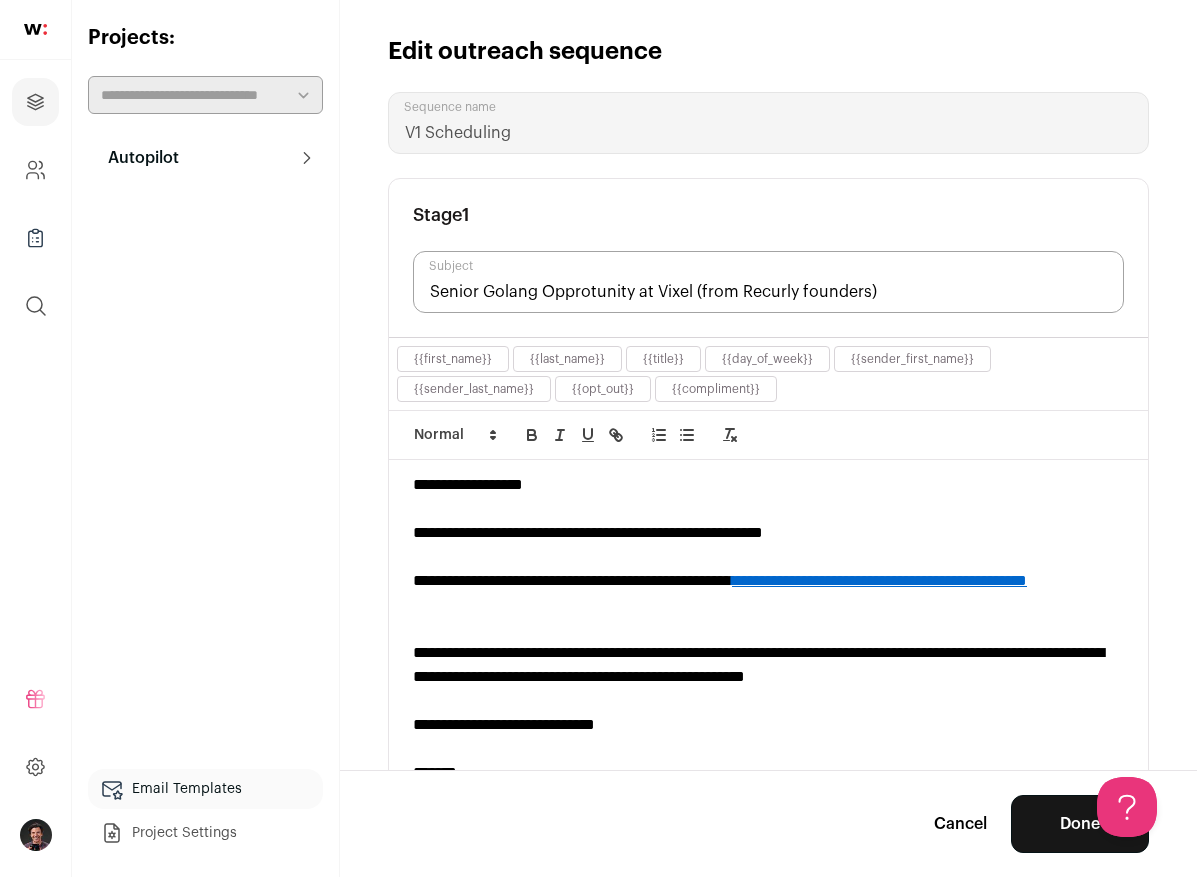 scroll, scrollTop: 0, scrollLeft: 0, axis: both 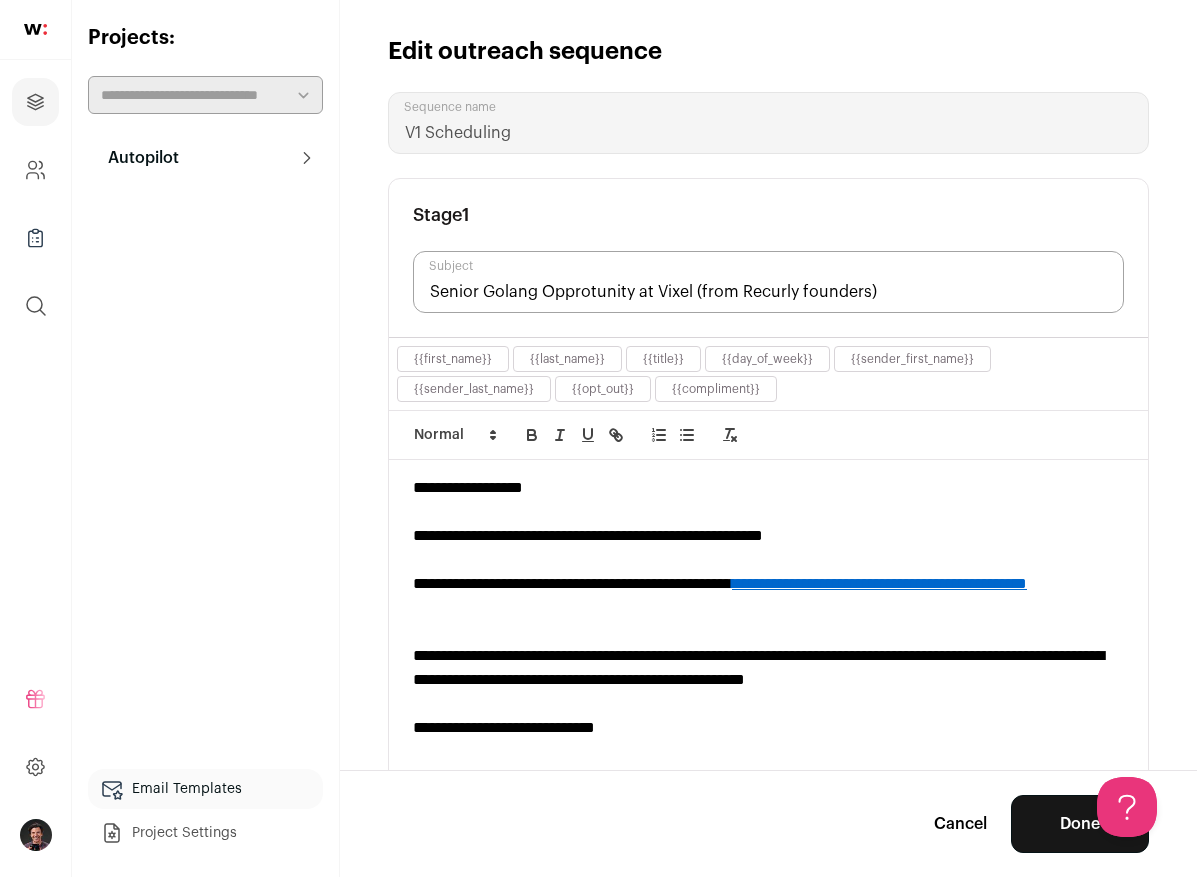click at bounding box center (768, 704) 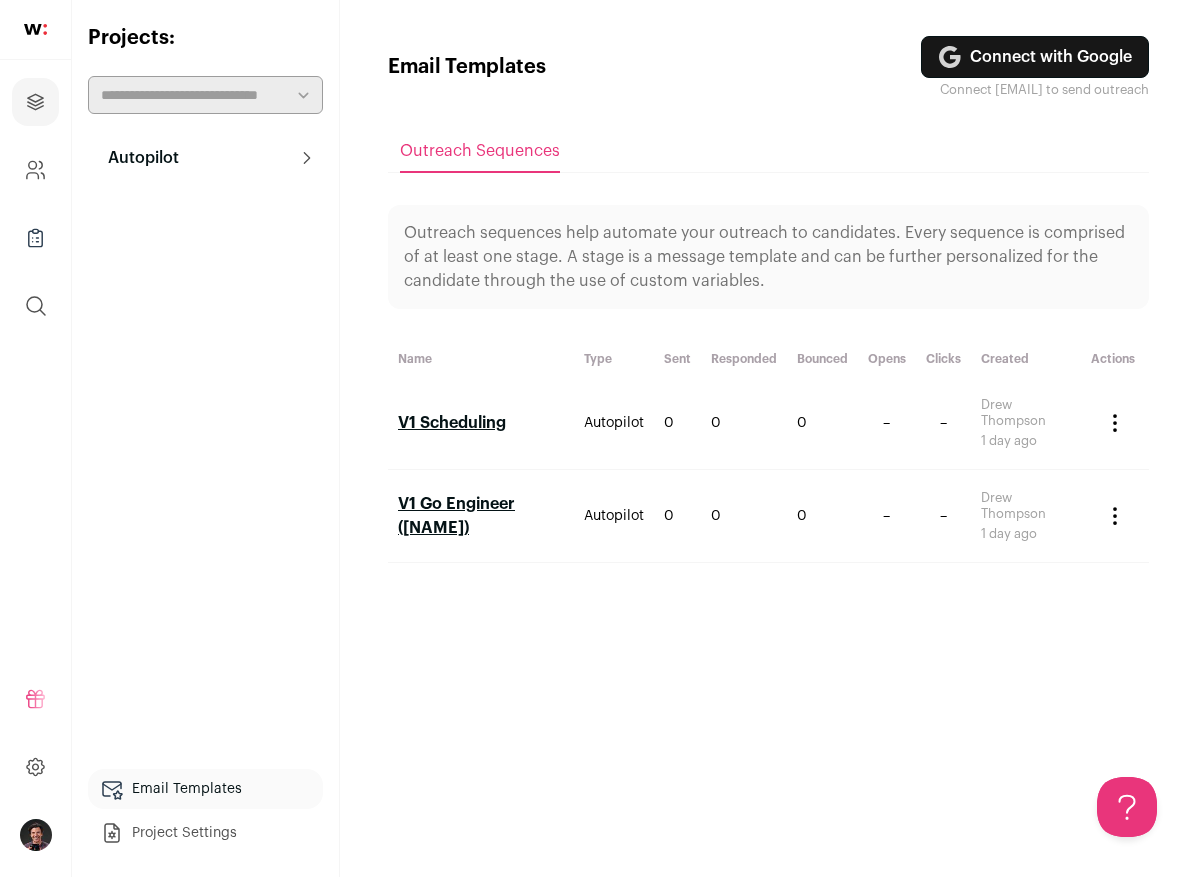 scroll, scrollTop: 0, scrollLeft: 0, axis: both 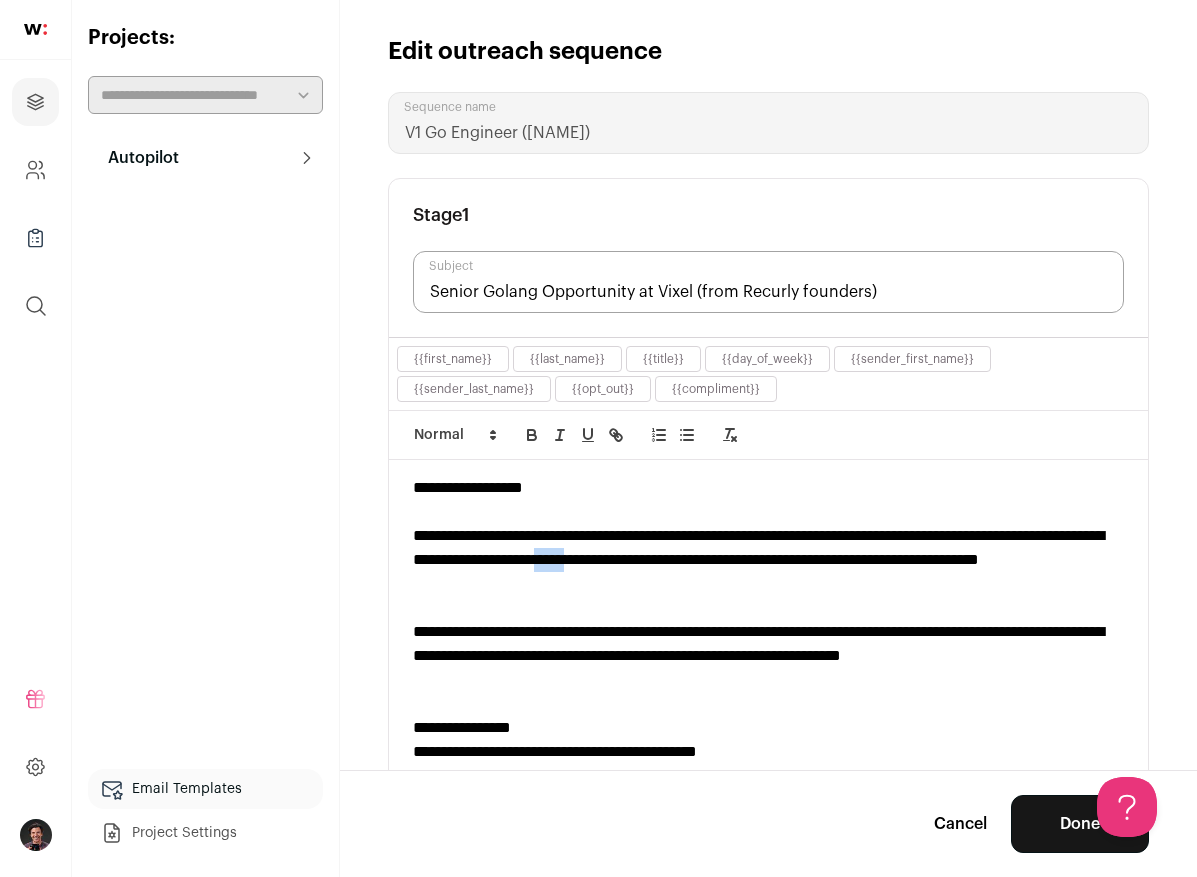 drag, startPoint x: 774, startPoint y: 560, endPoint x: 735, endPoint y: 563, distance: 39.115215 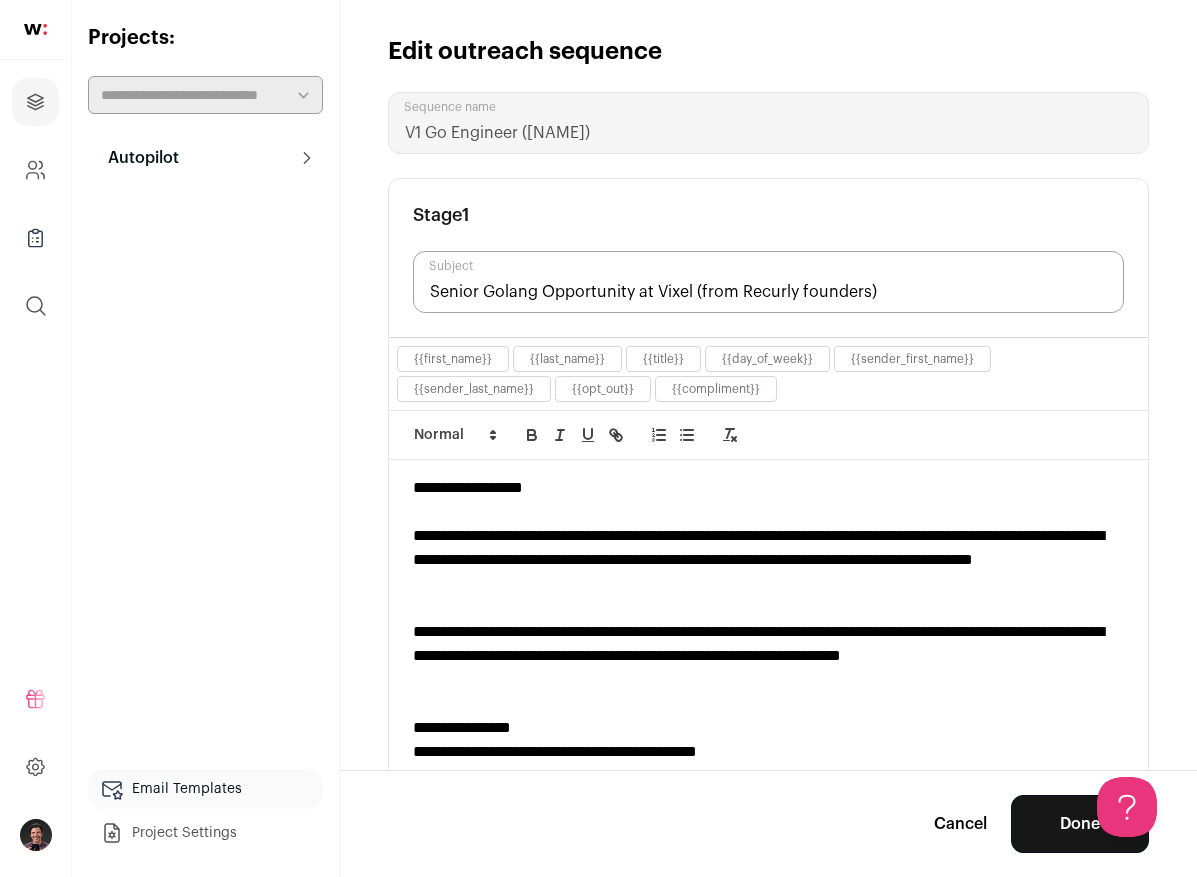 click on "**********" at bounding box center (768, 560) 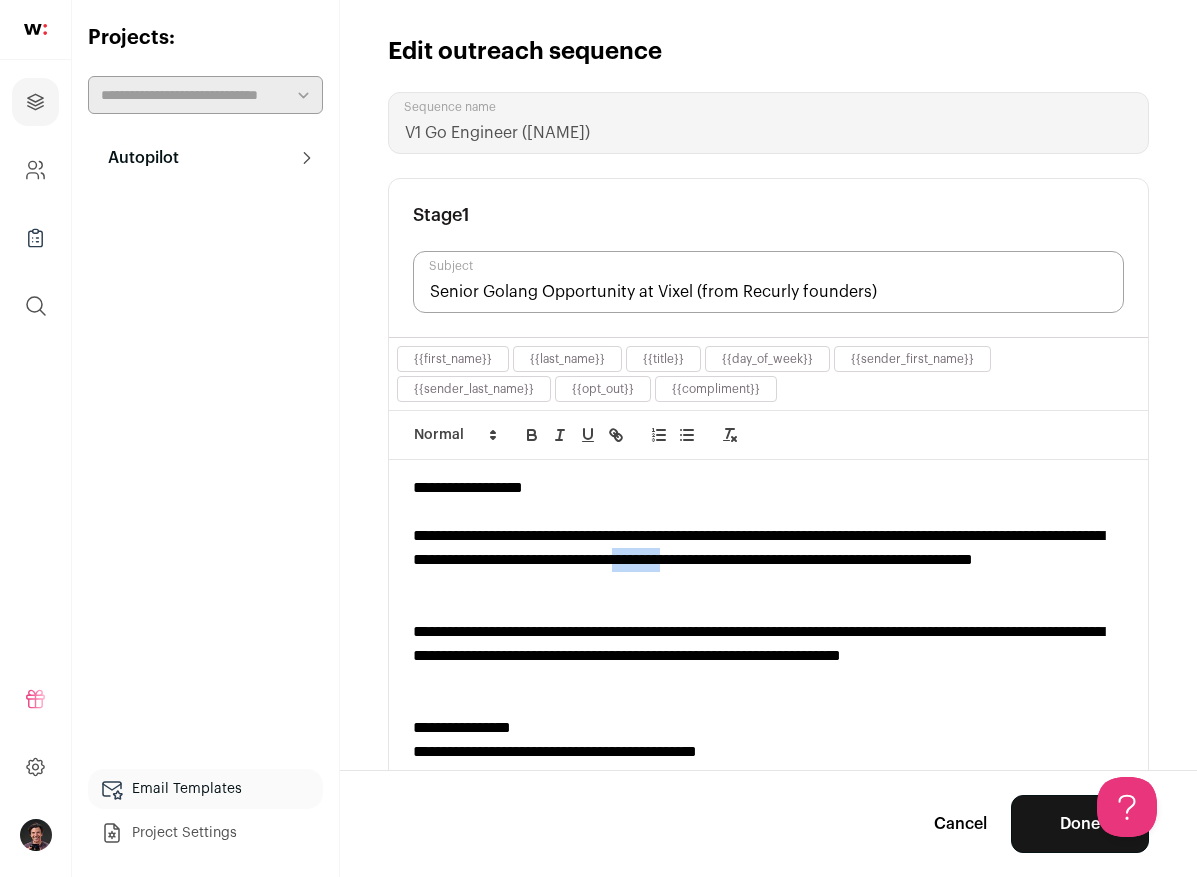 click on "**********" at bounding box center (768, 560) 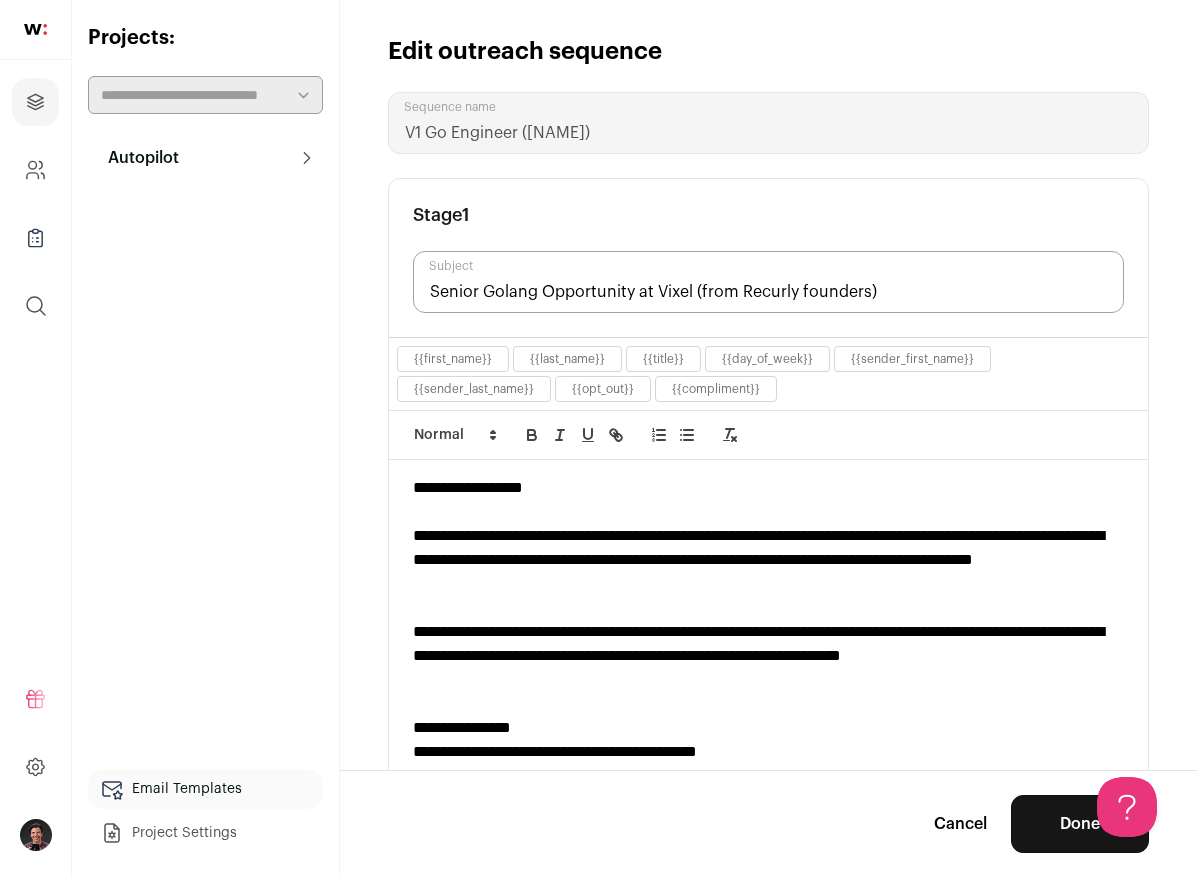 click on "**********" at bounding box center [768, 560] 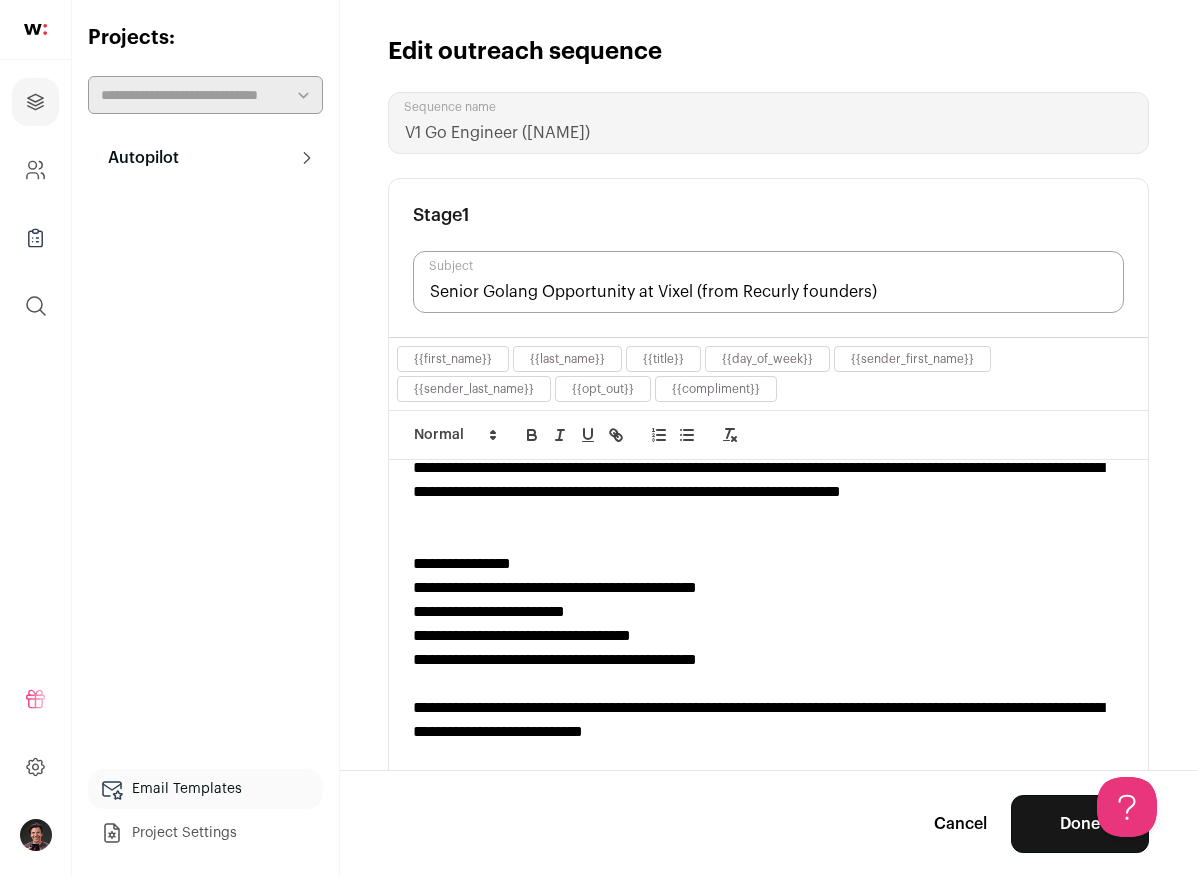 scroll, scrollTop: 165, scrollLeft: 0, axis: vertical 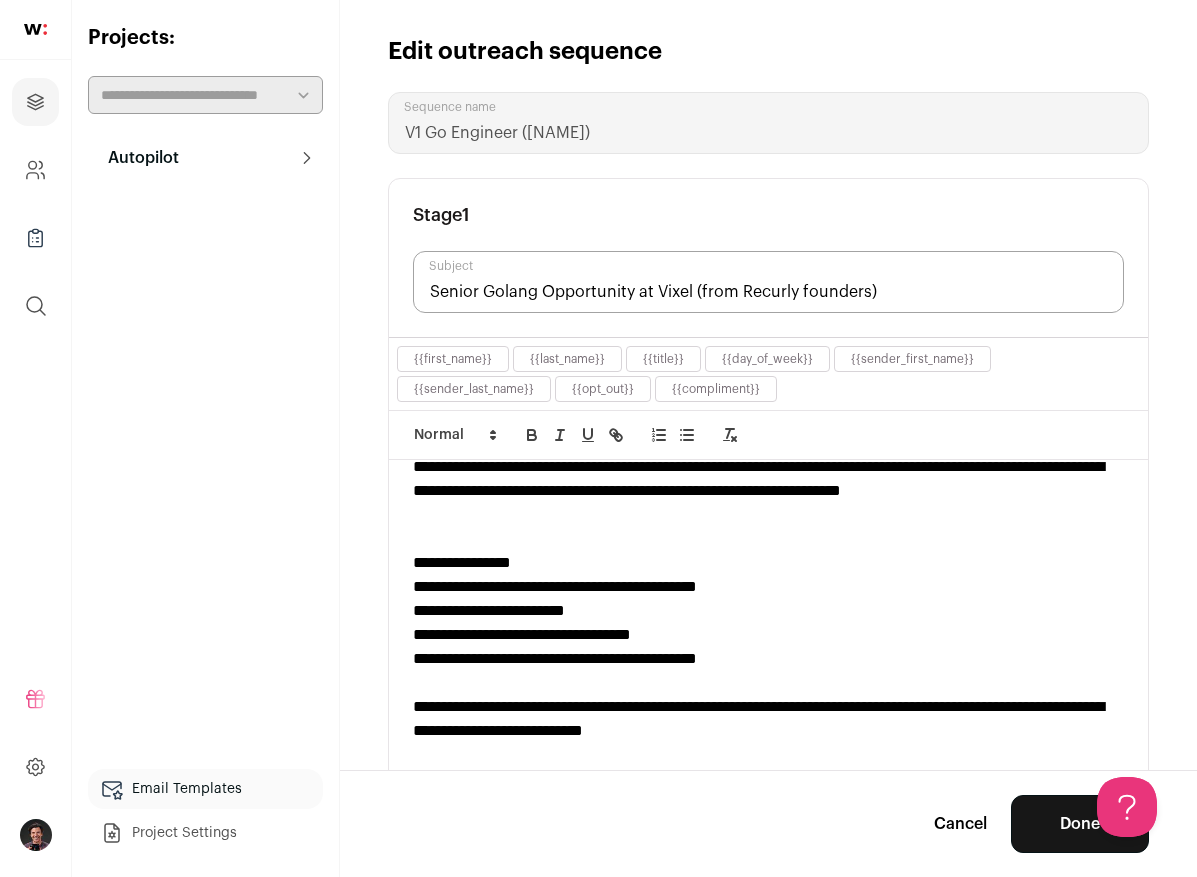 click on "**********" at bounding box center [768, 635] 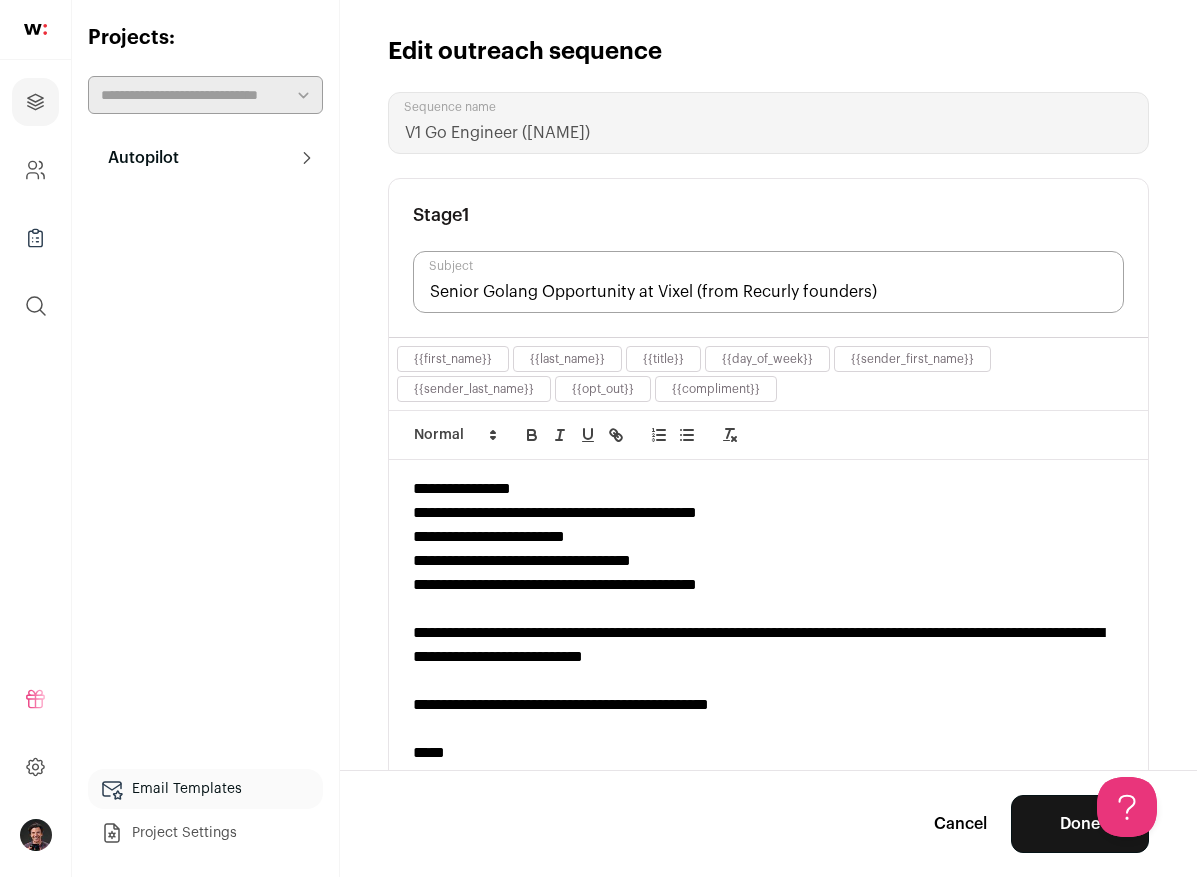 scroll, scrollTop: 236, scrollLeft: 0, axis: vertical 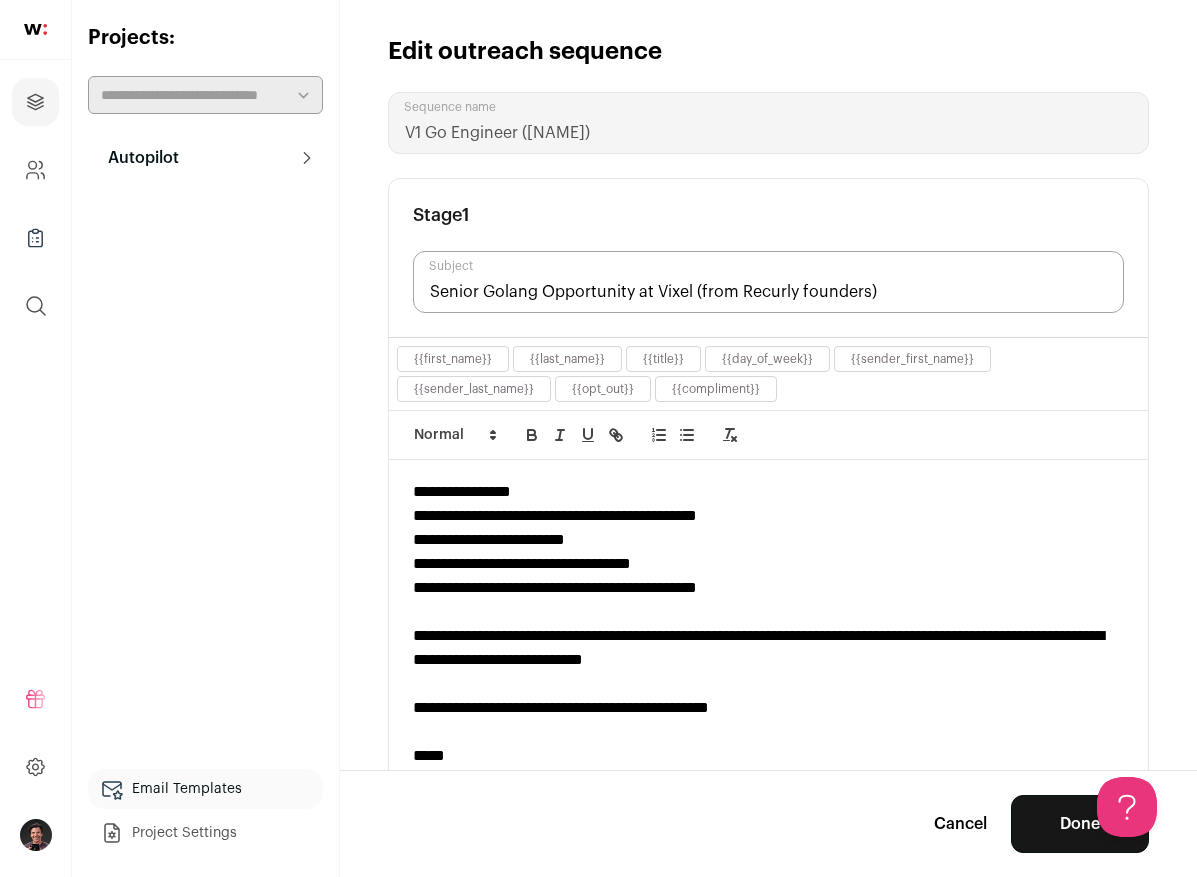 click on "Done" at bounding box center (1080, 824) 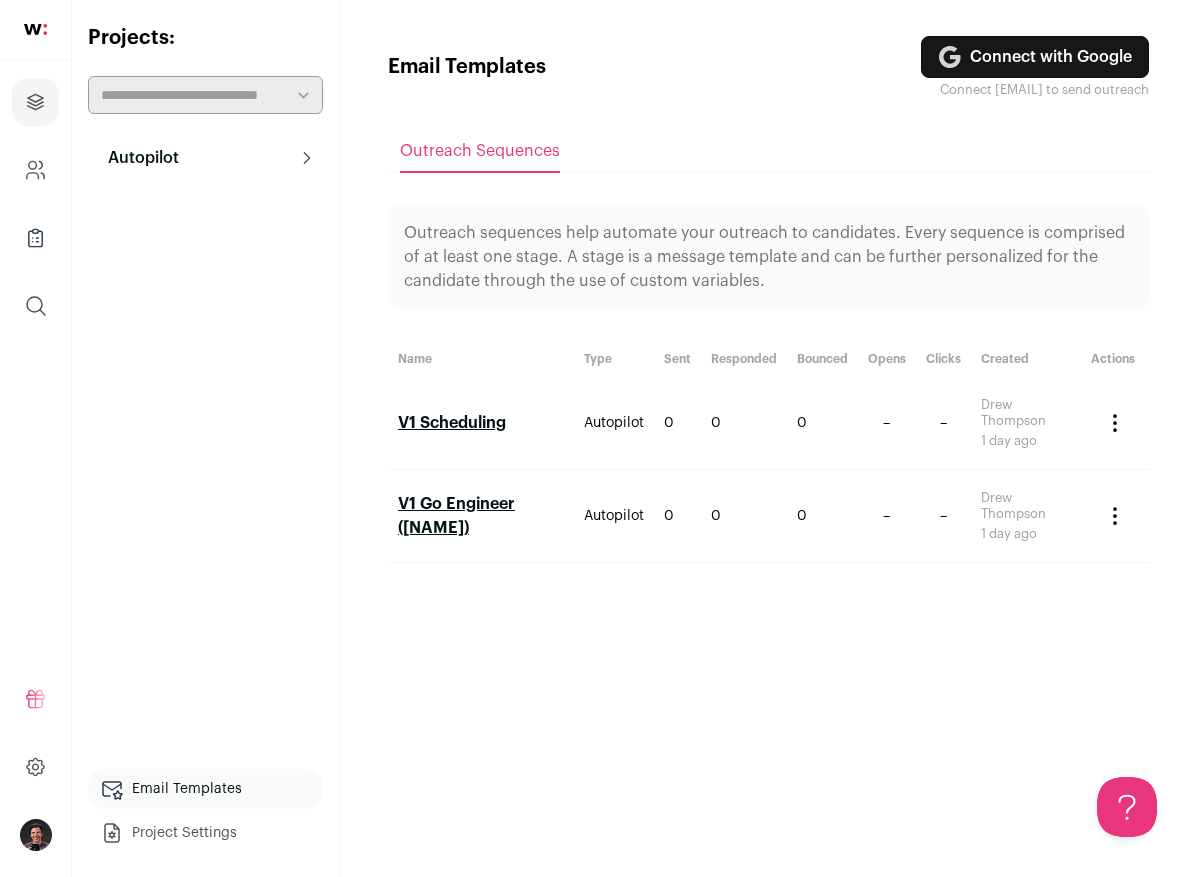 scroll, scrollTop: 0, scrollLeft: 0, axis: both 